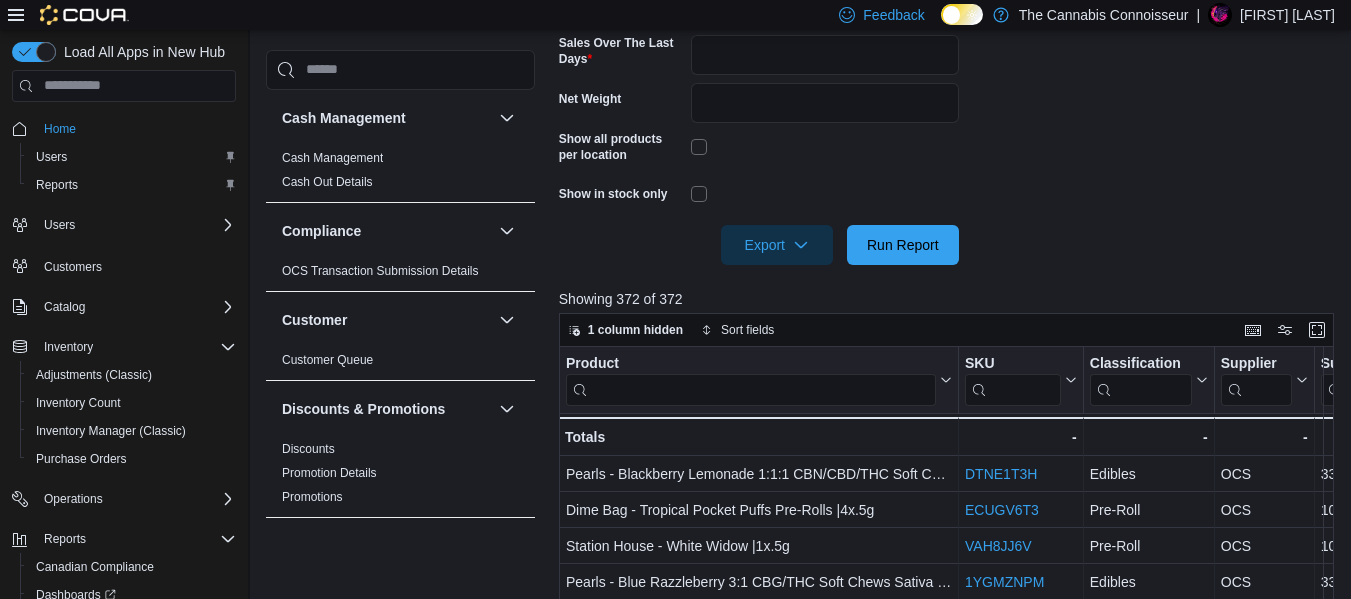 scroll, scrollTop: 465, scrollLeft: 0, axis: vertical 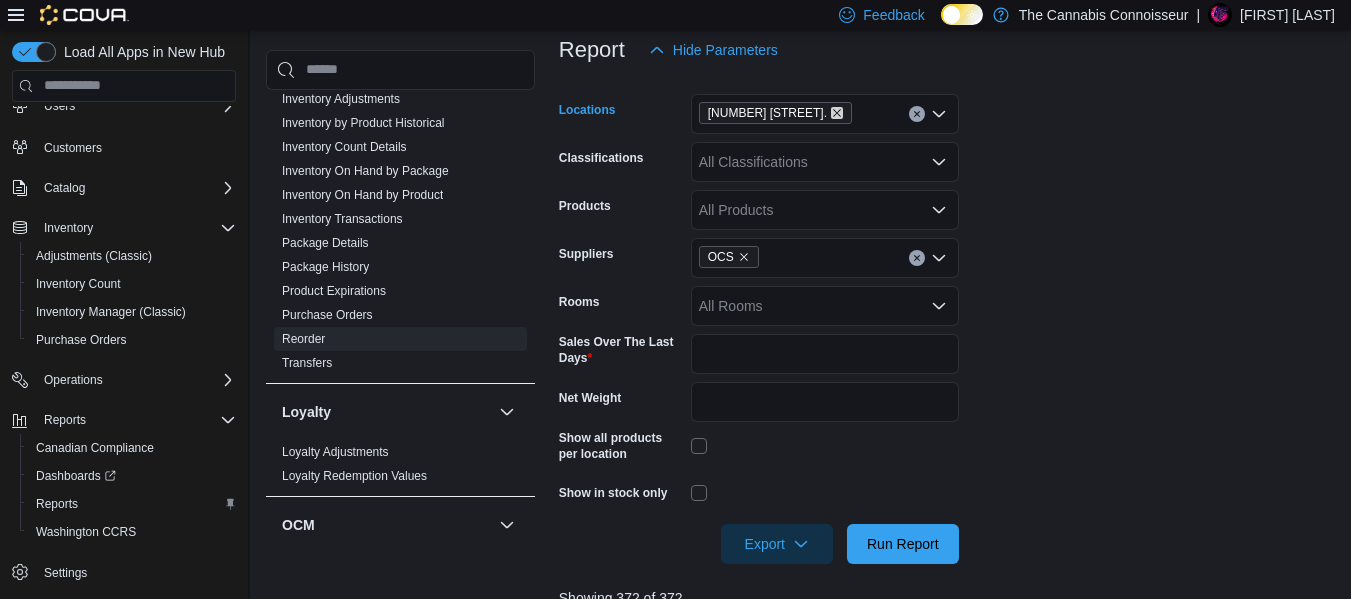 click 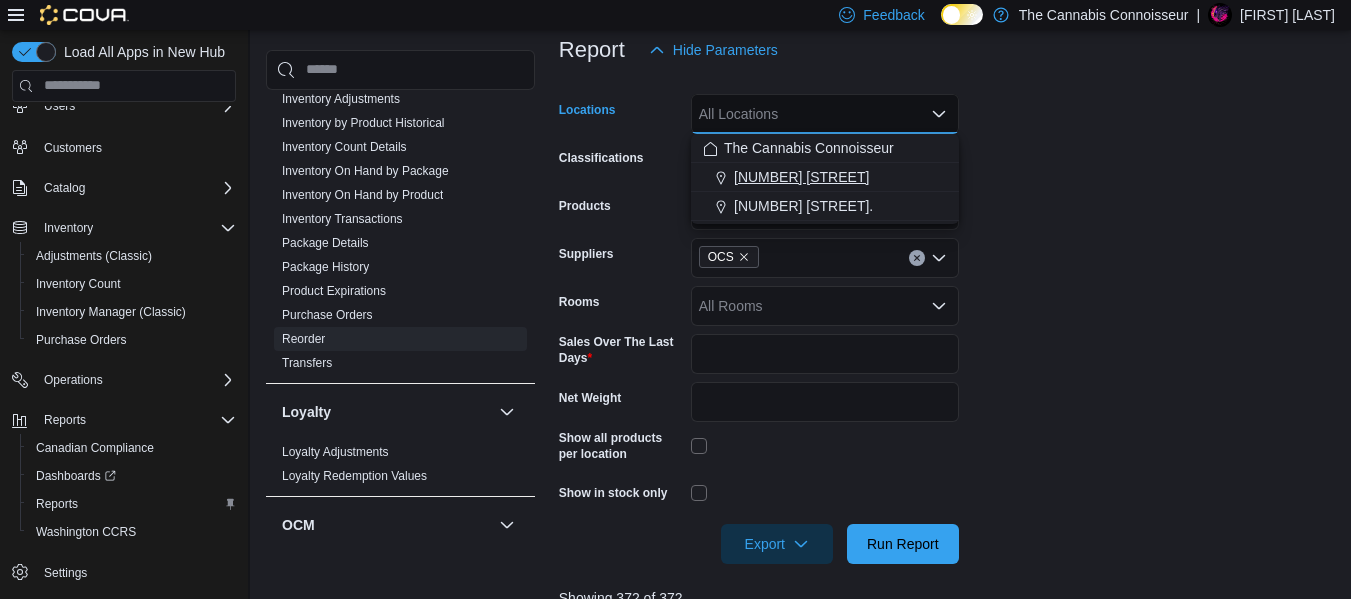 click on "[NUMBER] [STREET]" at bounding box center [801, 177] 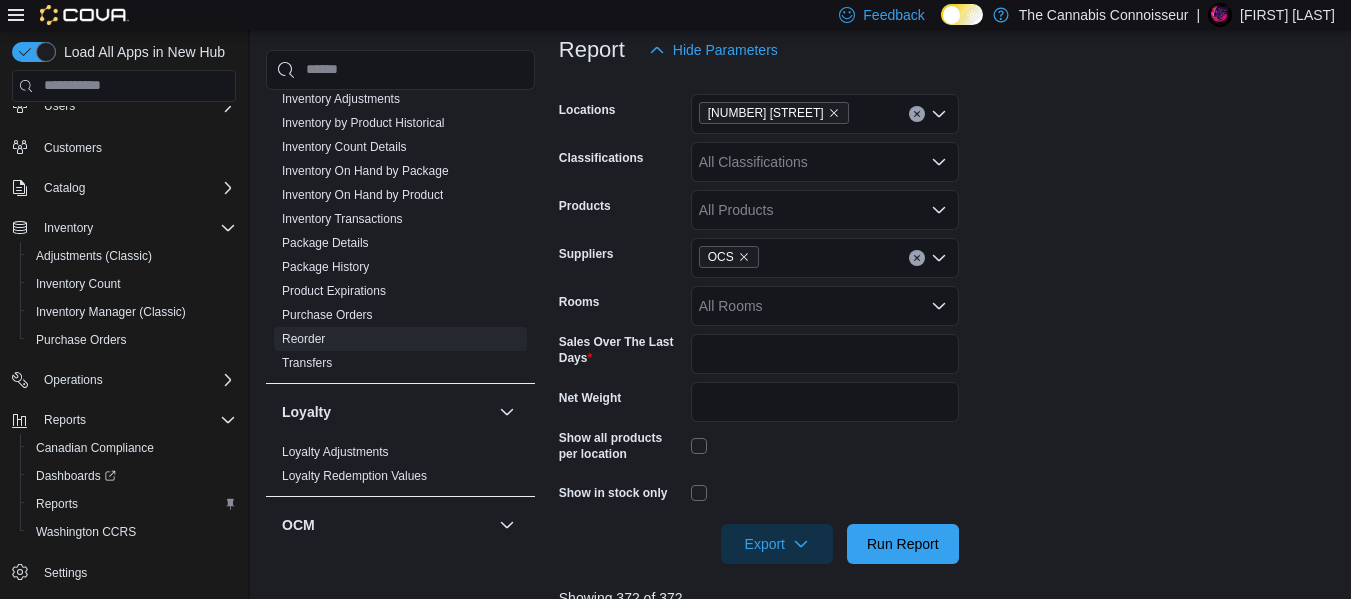 click on "Locations [NUMBER] [STREET] Classifications All Classifications Products All Products Suppliers OCS Rooms All Rooms Sales Over The Last Days ** Net Weight Show all products per location Show in stock only Export  Run Report" at bounding box center [950, 317] 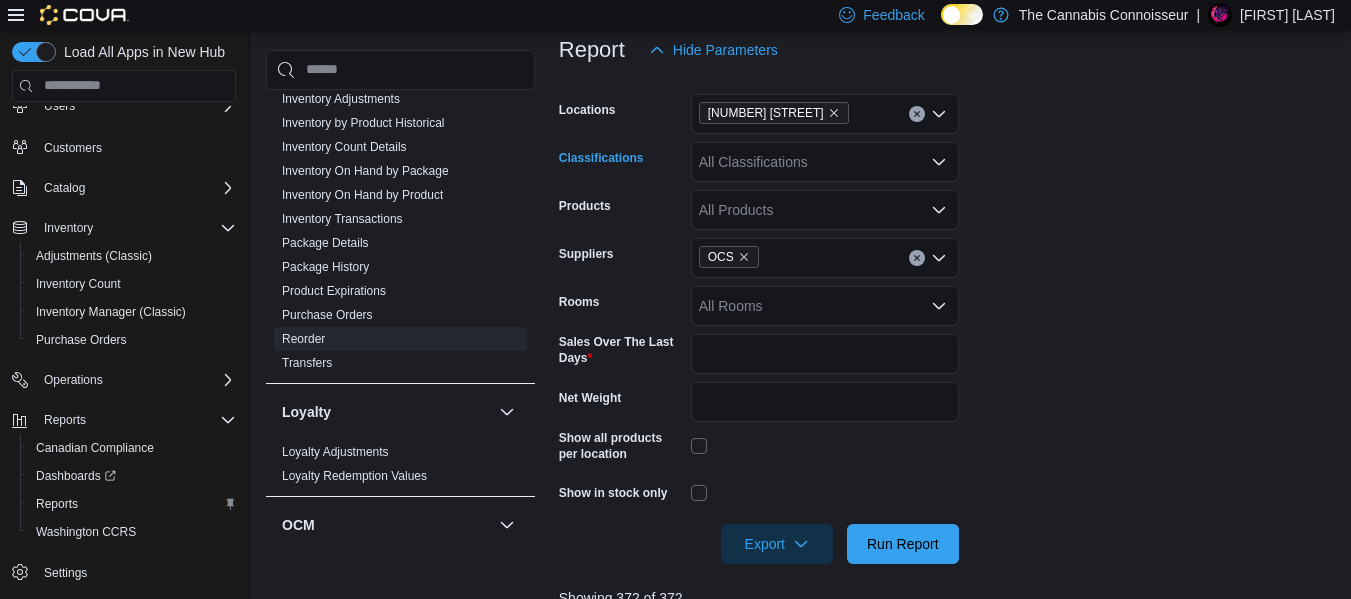 click on "All Classifications" at bounding box center (825, 162) 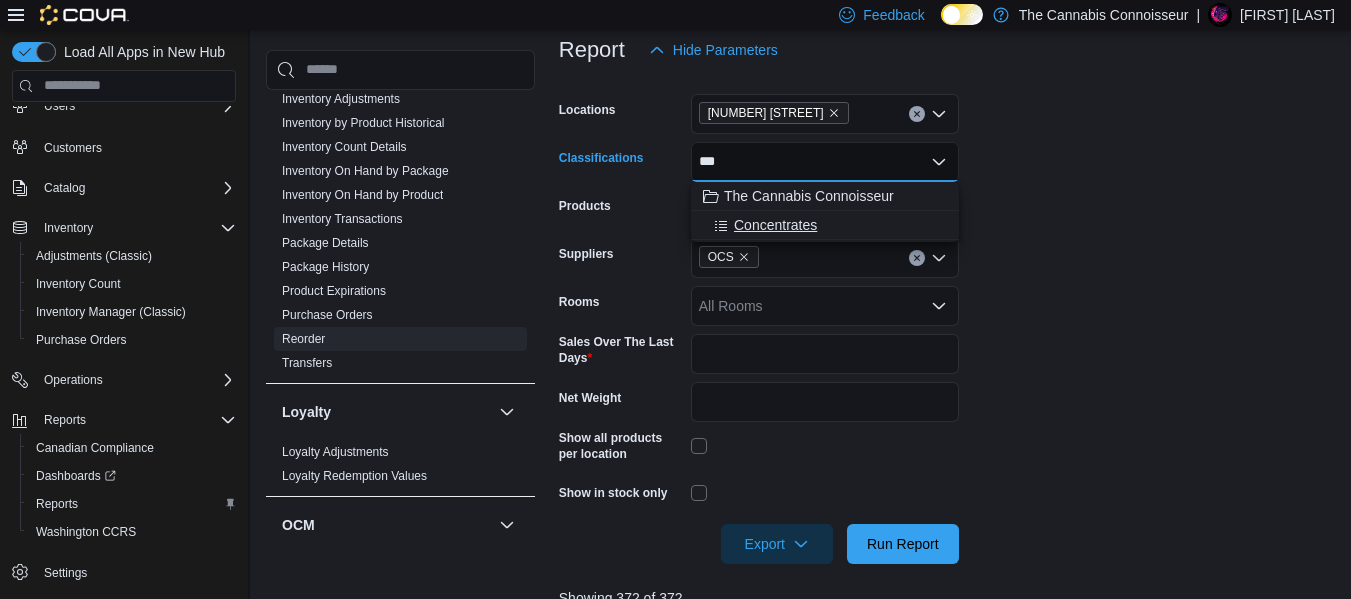 type on "***" 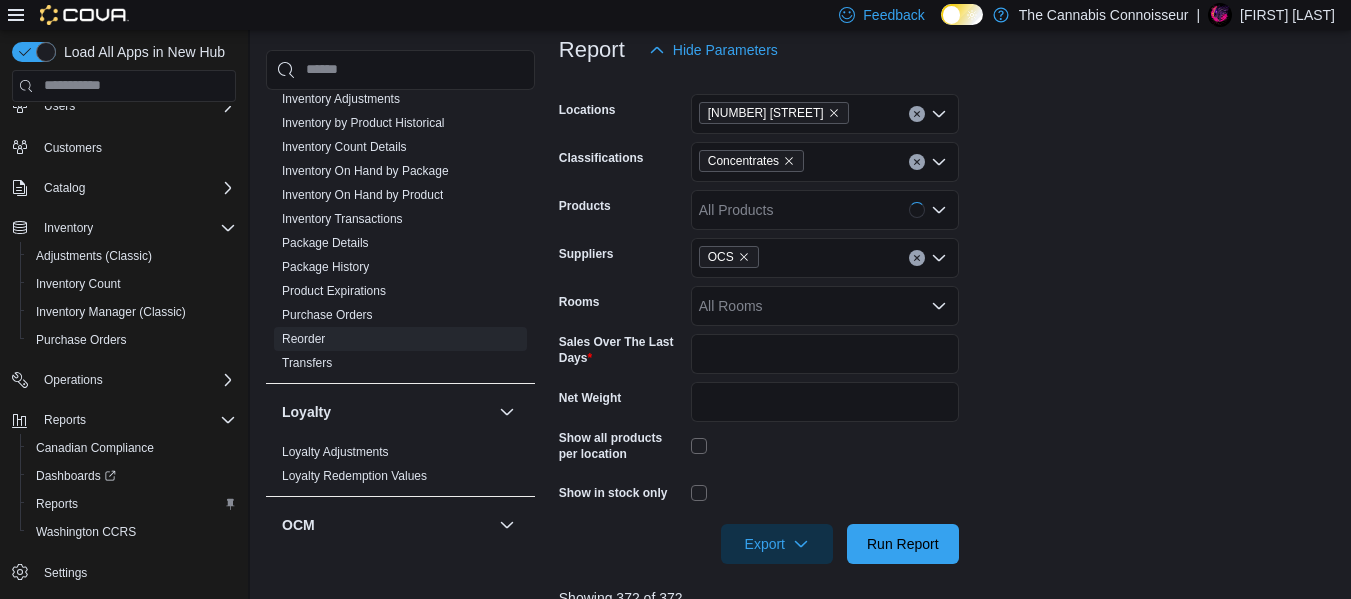 click on "Locations [NUMBER] [STREET] Classifications Concentrates Products All Products Suppliers OCS Rooms All Rooms Sales Over The Last Days ** Net Weight Show all products per location Show in stock only Export  Run Report" at bounding box center [950, 317] 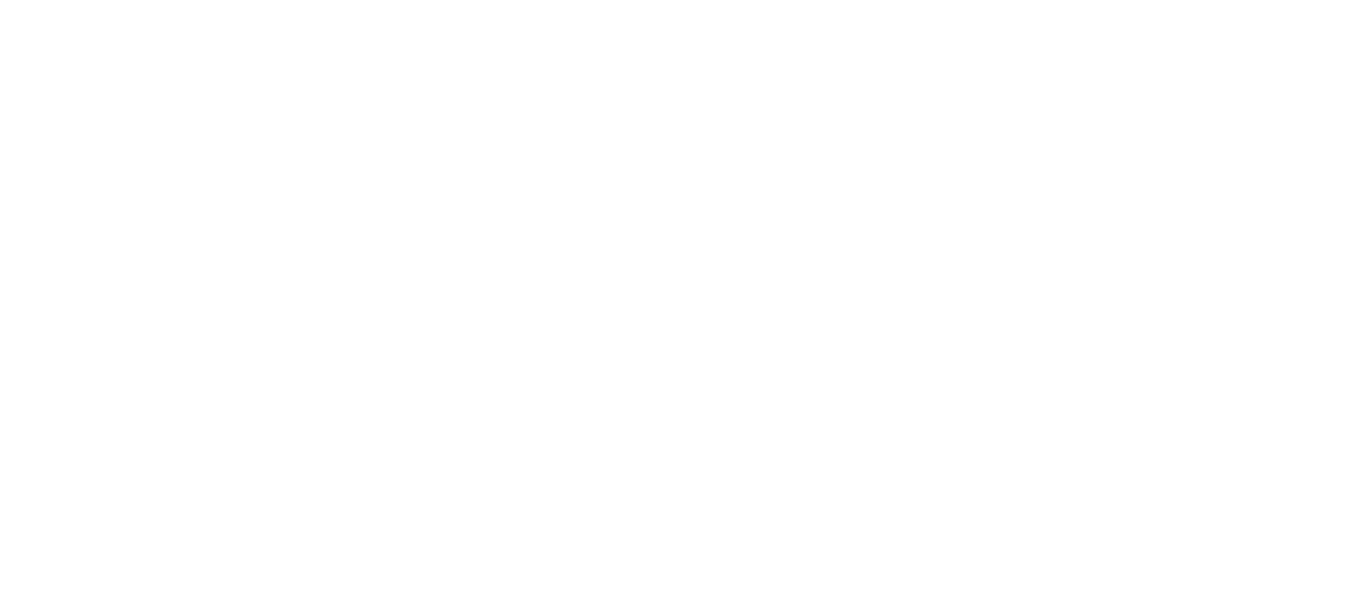 scroll, scrollTop: 0, scrollLeft: 0, axis: both 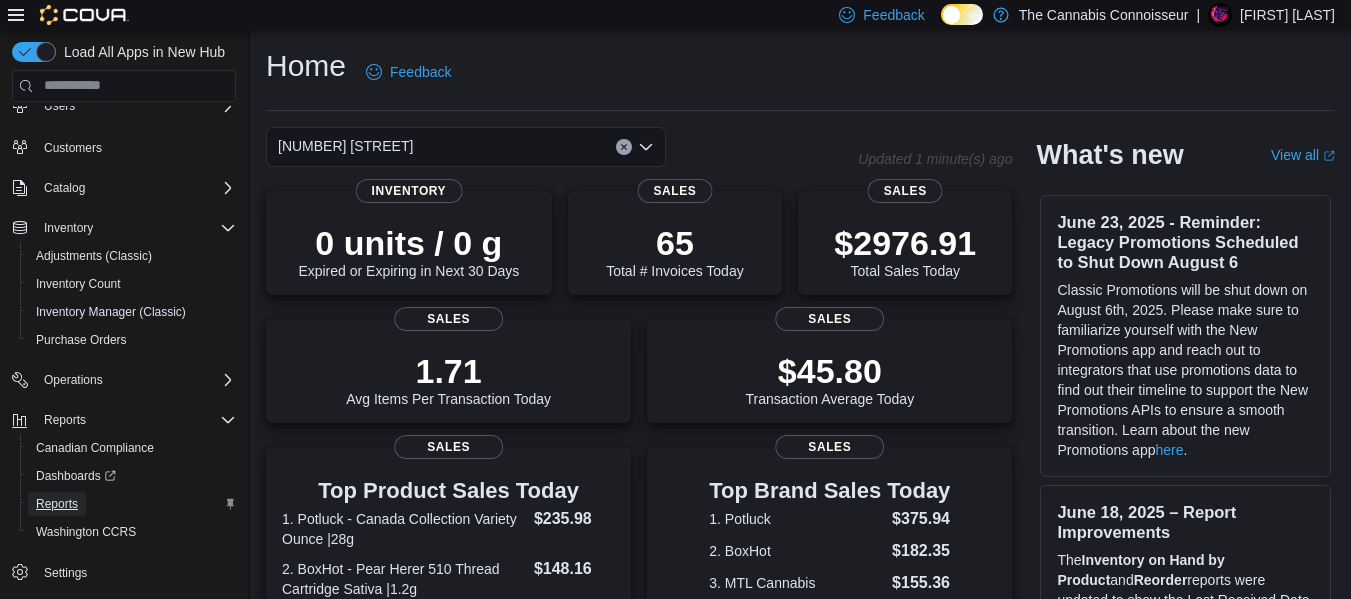 click on "Reports" at bounding box center [57, 504] 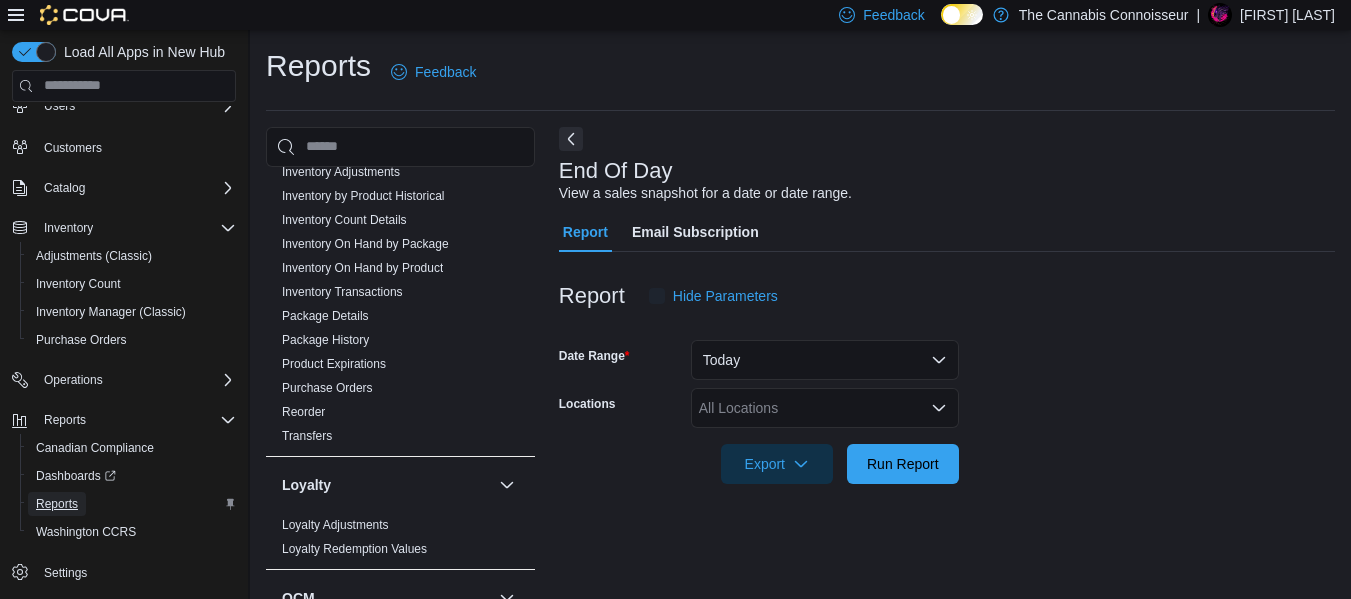scroll, scrollTop: 700, scrollLeft: 0, axis: vertical 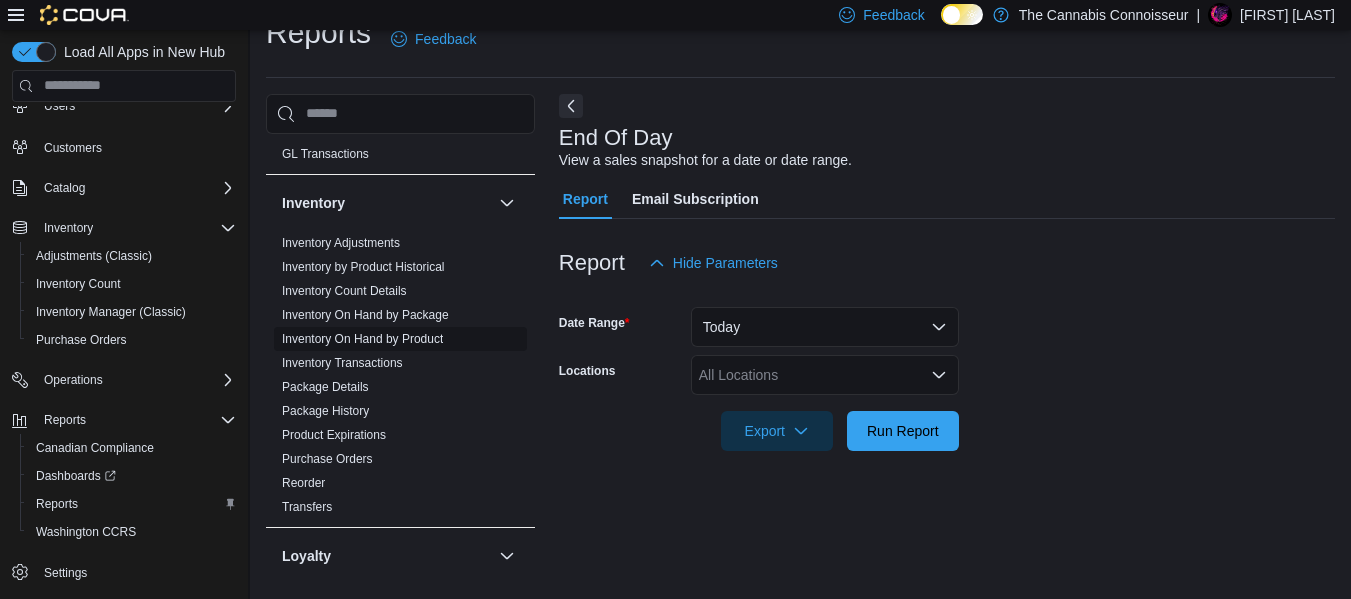 click on "Inventory On Hand by Product" at bounding box center [362, 339] 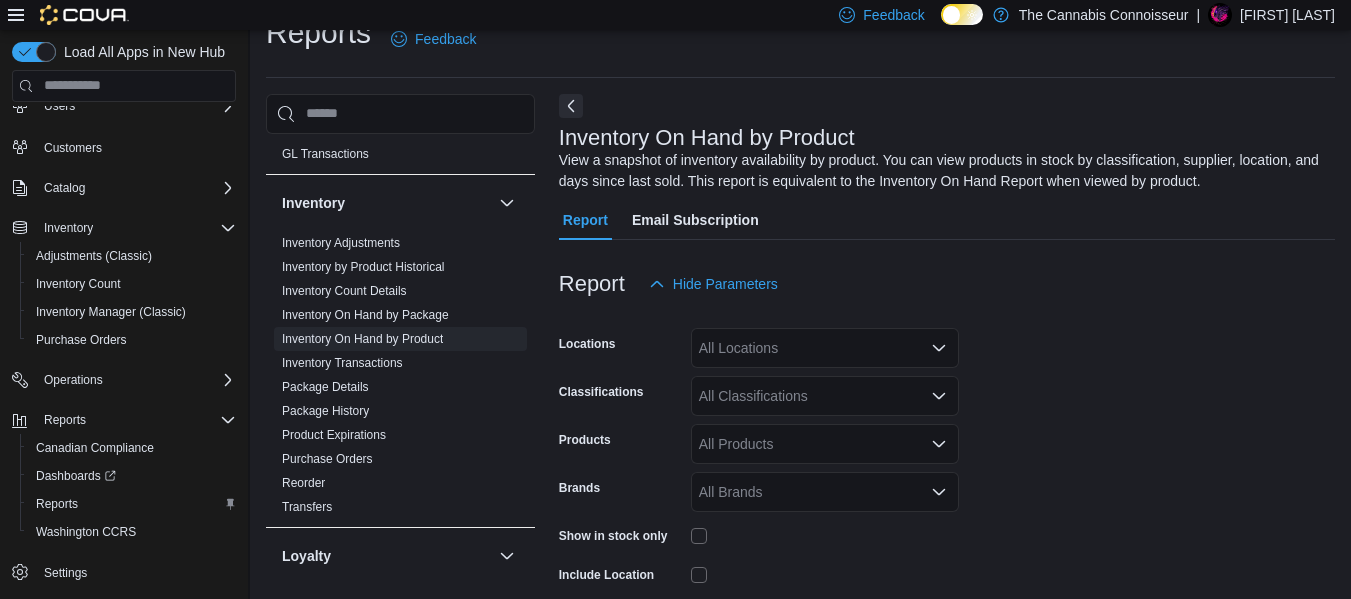 scroll, scrollTop: 67, scrollLeft: 0, axis: vertical 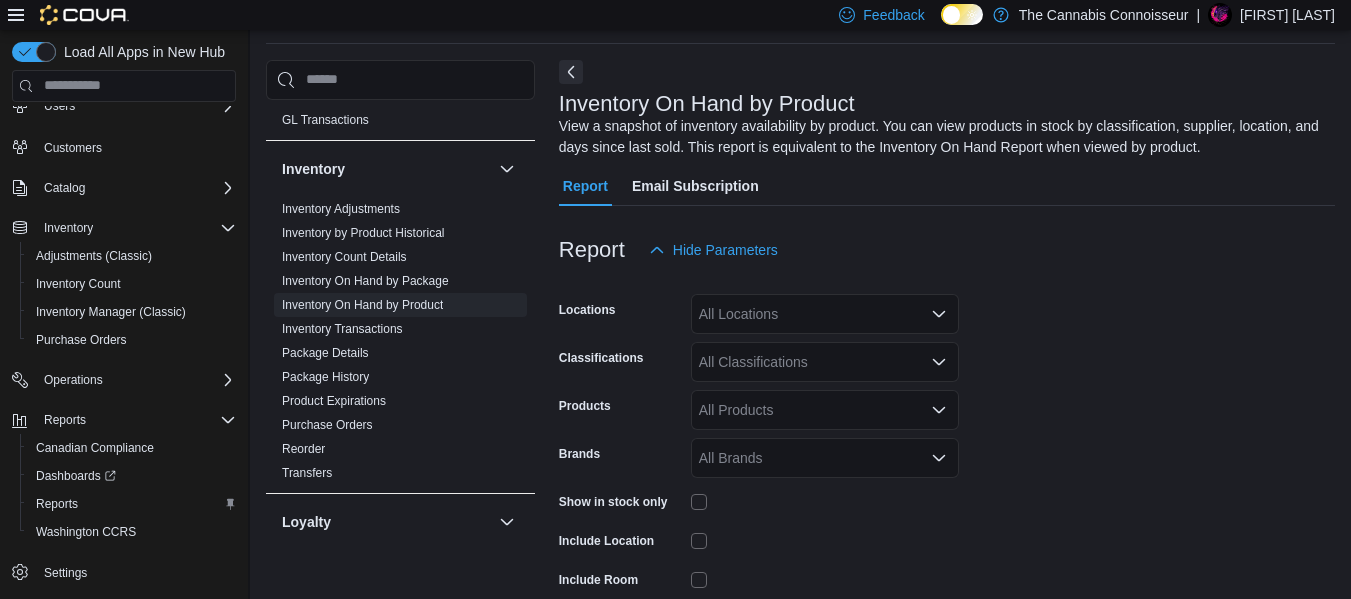 click on "All Locations" at bounding box center (825, 314) 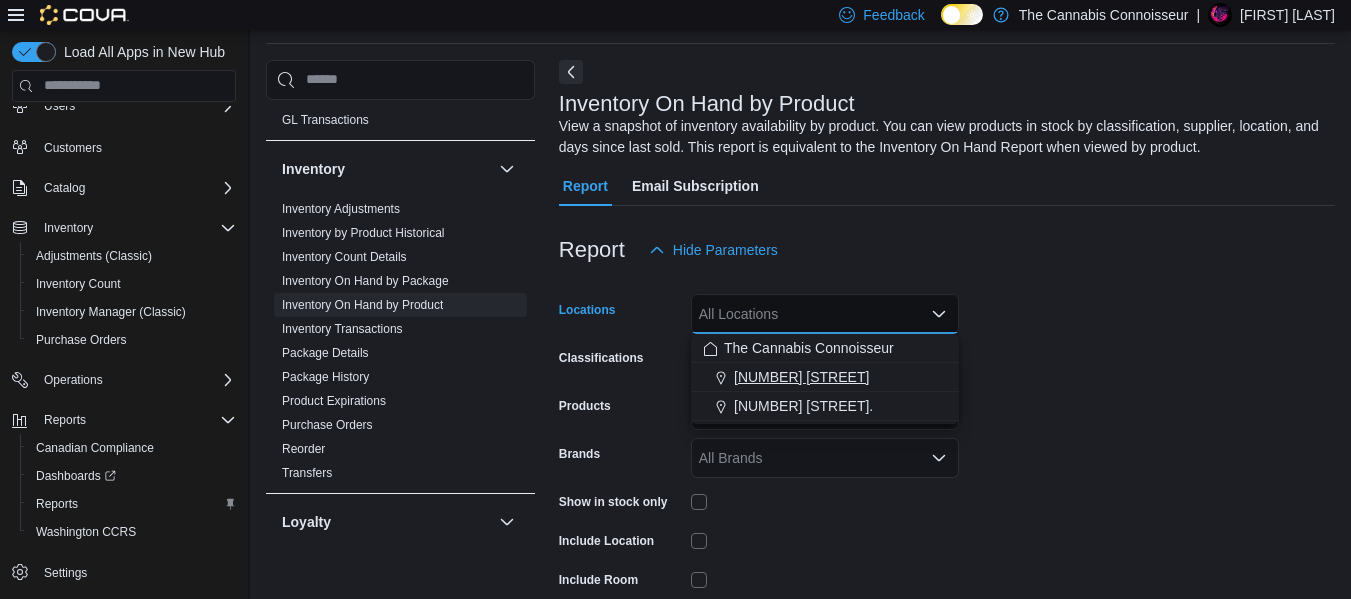 click on "[NUMBER] [STREET]" at bounding box center (801, 377) 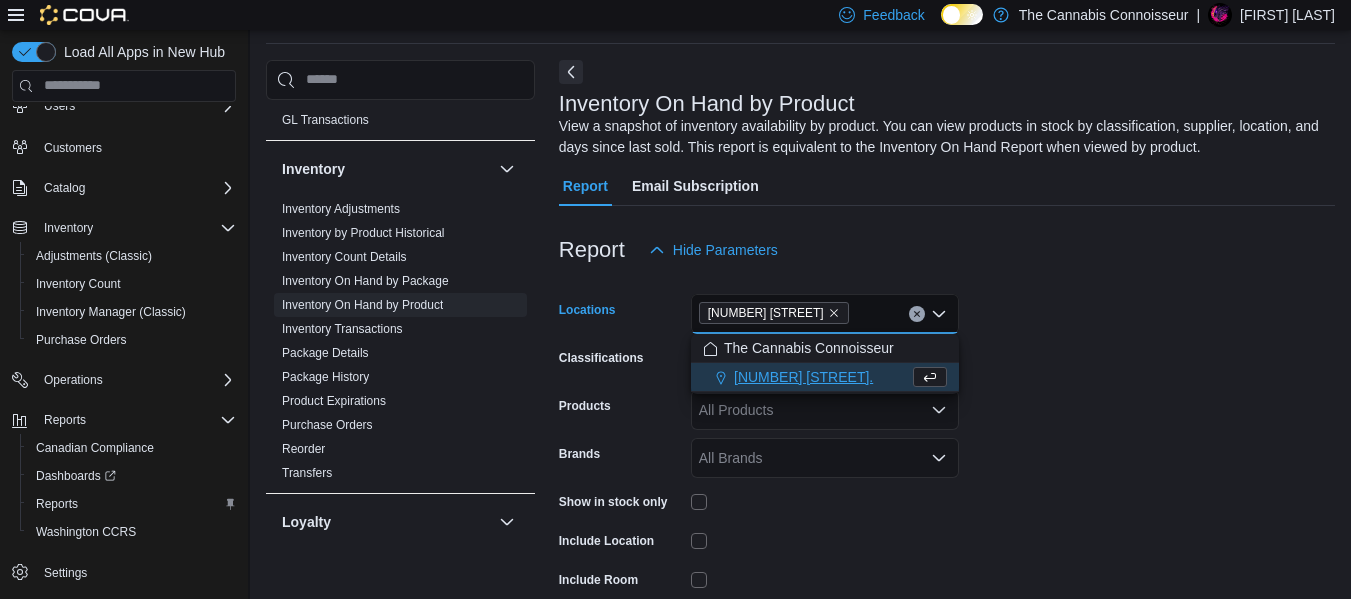 click on "Locations 2-1874 Scugog Street Combo box. Selected. 2-1874 Scugog Street. Press Backspace to delete 2-1874 Scugog Street. Combo box input. All Locations. Type some text or, to display a list of choices, press Down Arrow. To exit the list of choices, press Escape. Classifications All Classifications Products All Products Brands All Brands Show in stock only Include Location Include Room Include Archived Export  Run Report" at bounding box center [947, 480] 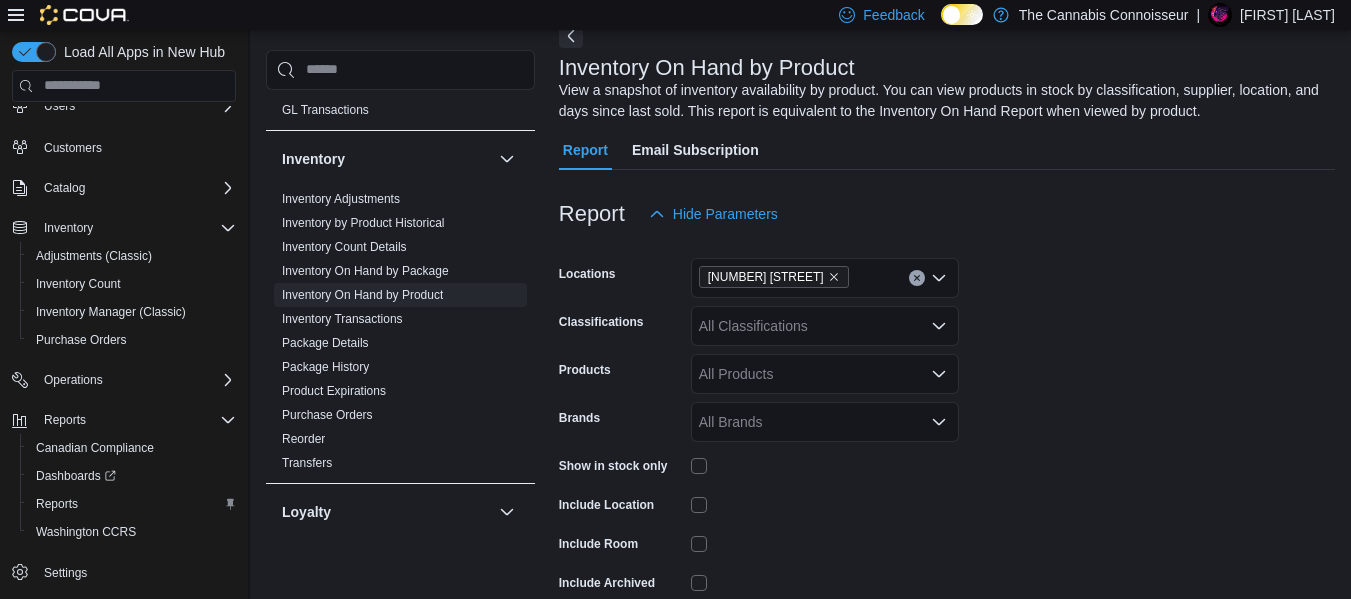 scroll, scrollTop: 167, scrollLeft: 0, axis: vertical 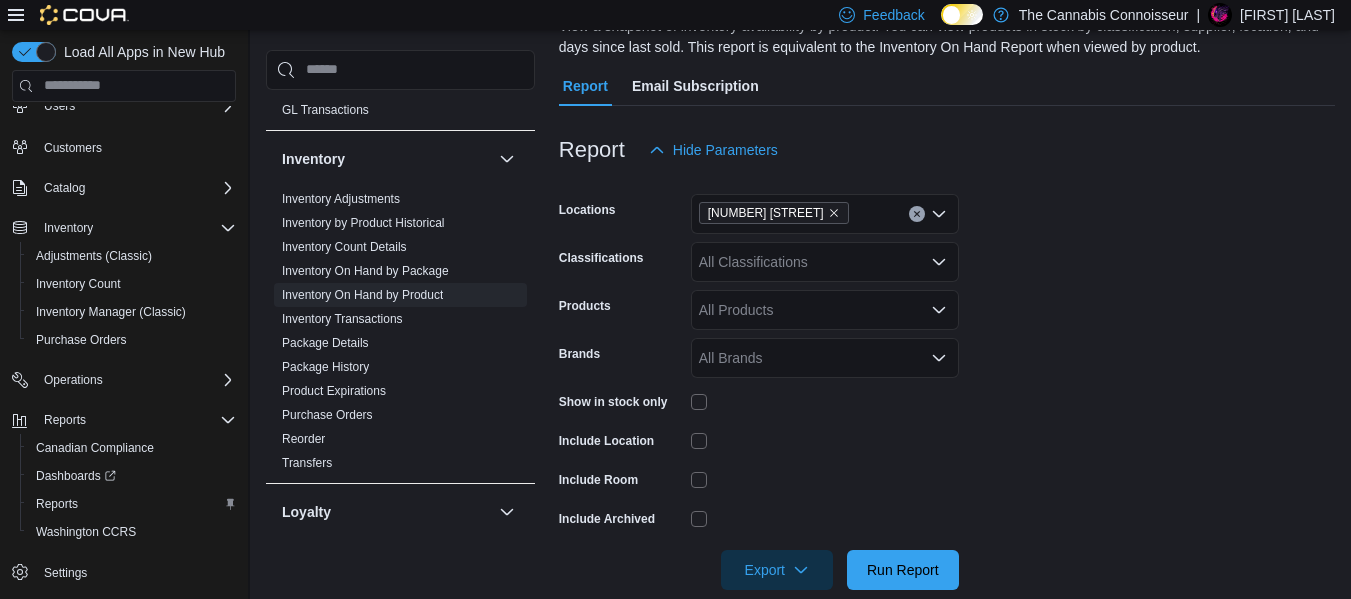 click on "All Classifications" at bounding box center (825, 262) 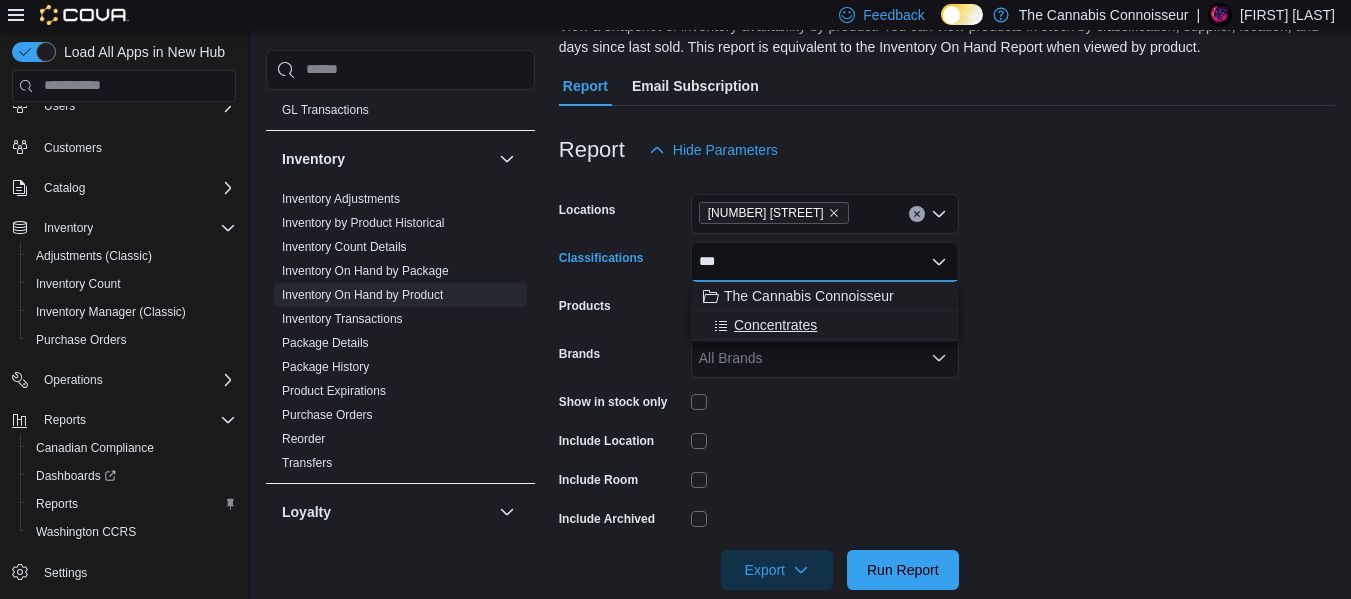 type on "***" 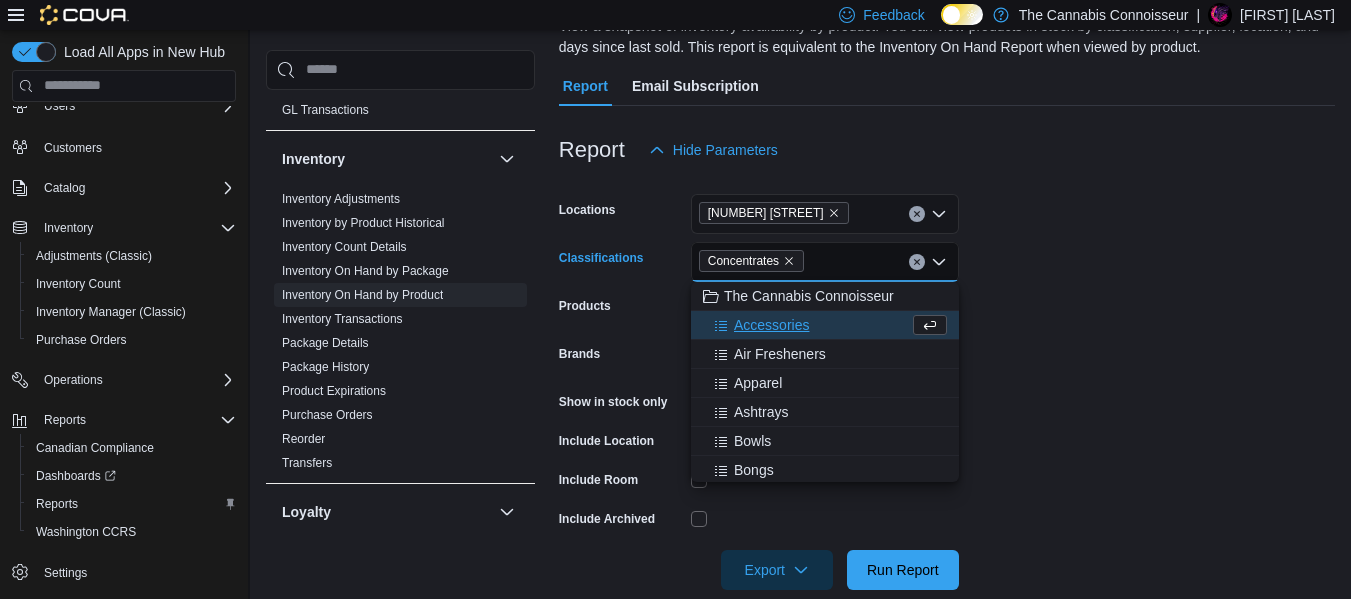click on "Locations 2-1874 Scugog Street Classifications Concentrates Combo box. Selected. Concentrates. Press Backspace to delete Concentrates. Combo box input. All Classifications. Type some text or, to display a list of choices, press Down Arrow. To exit the list of choices, press Escape. Products All Products Brands All Brands Show in stock only Include Location Include Room Include Archived Export  Run Report" at bounding box center [947, 380] 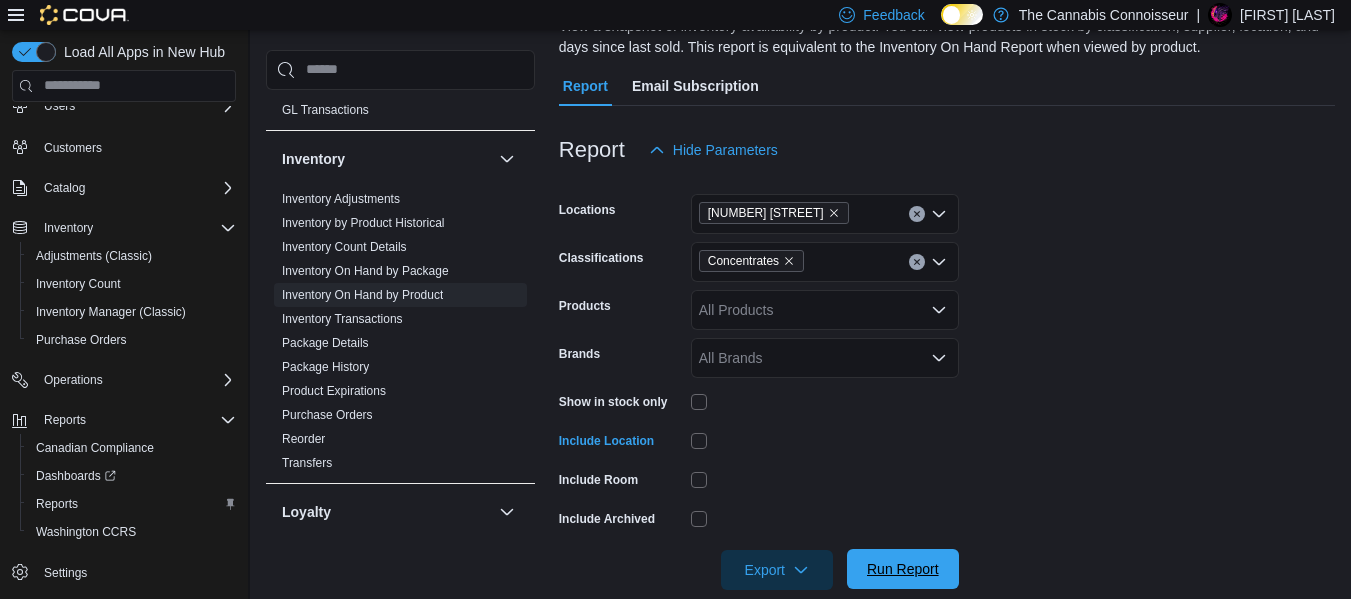 click on "Run Report" at bounding box center [903, 569] 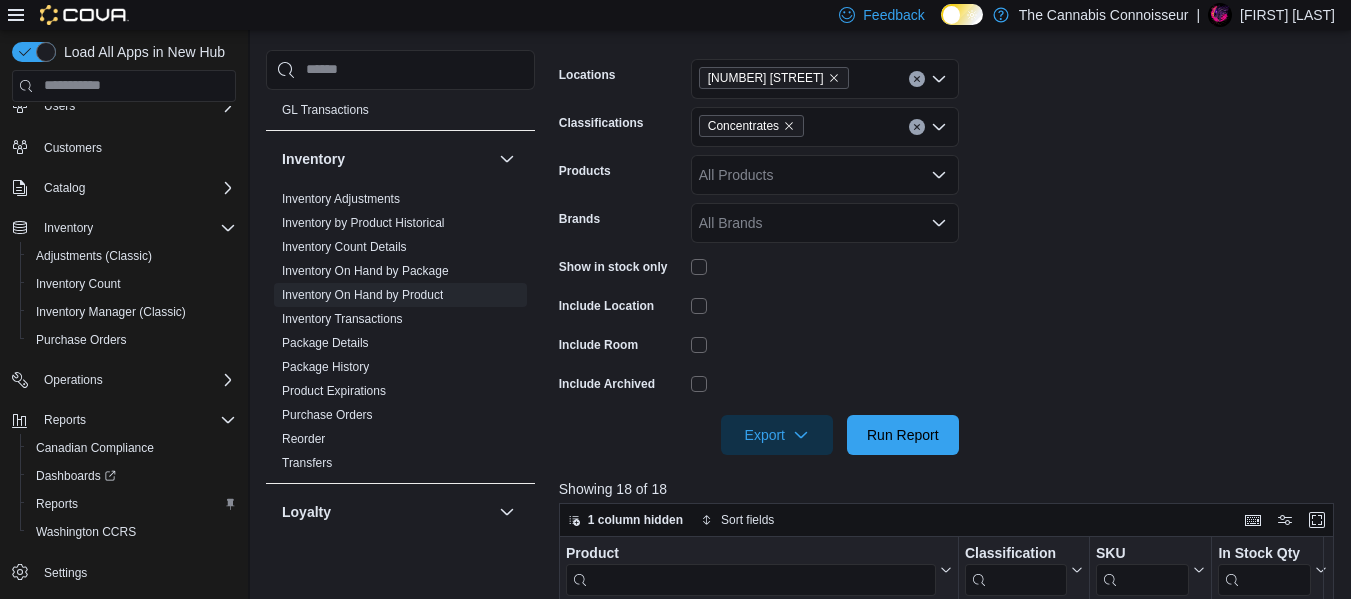 scroll, scrollTop: 267, scrollLeft: 0, axis: vertical 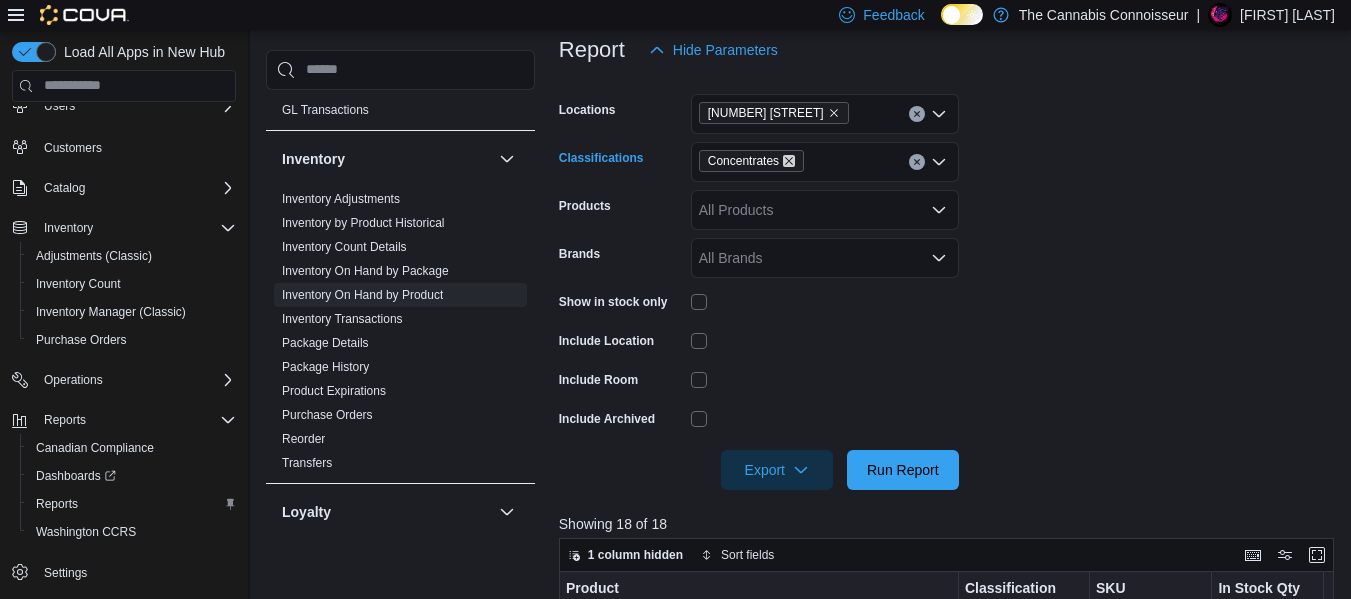 click 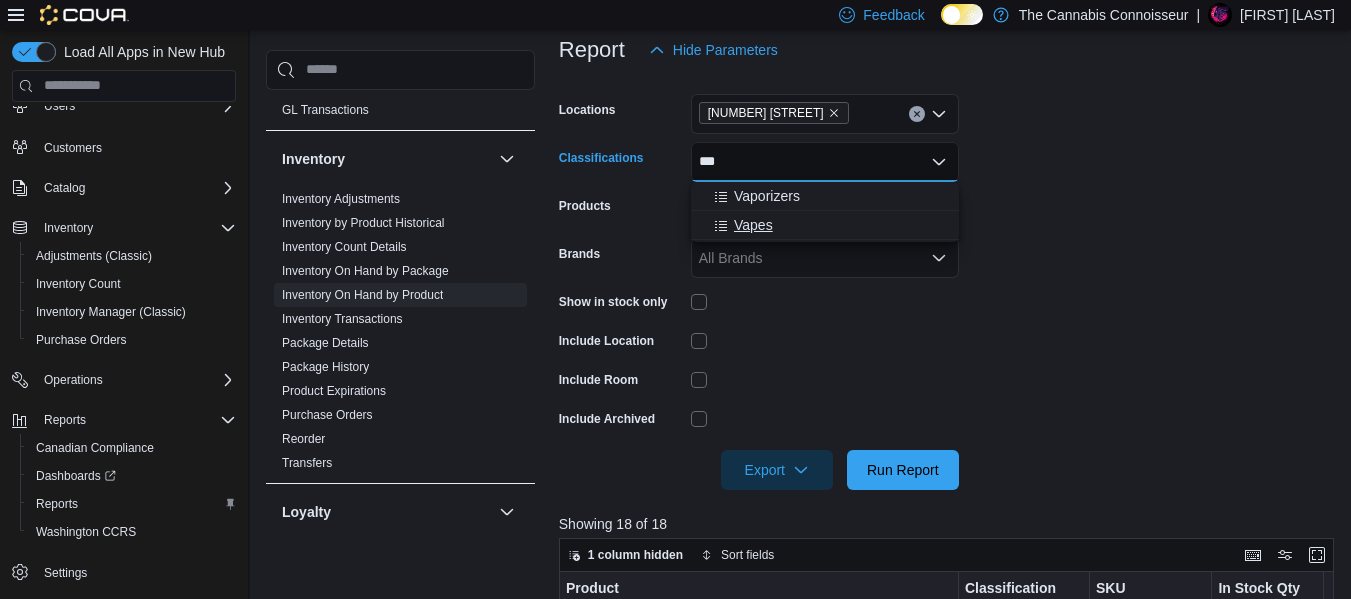 type on "***" 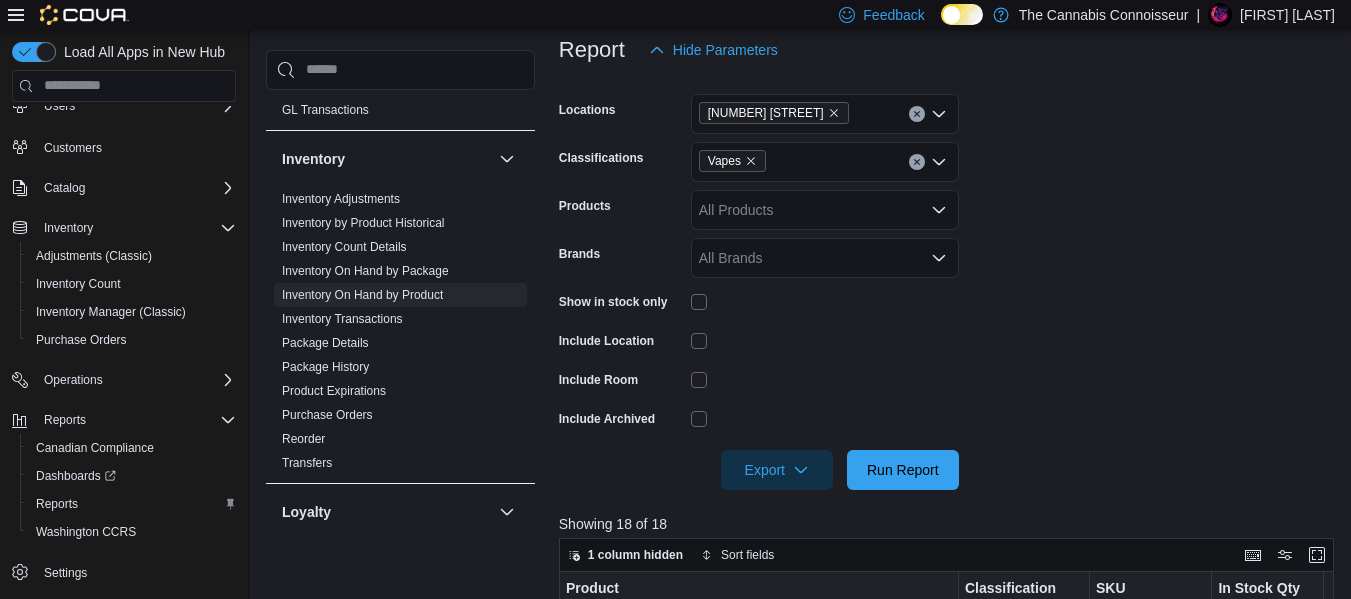 click on "Locations 2-1874 Scugog Street Classifications Vapes Products All Products Brands All Brands Show in stock only Include Location Include Room Include Archived Export  Run Report" at bounding box center (950, 280) 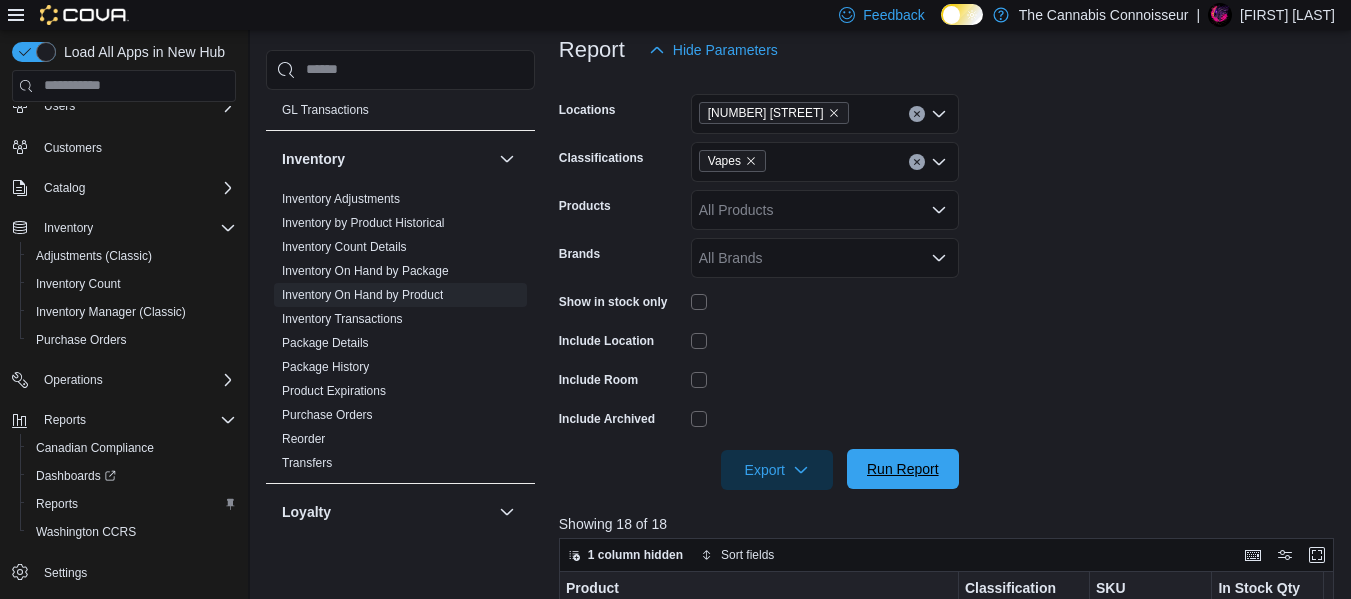 click on "Run Report" at bounding box center (903, 469) 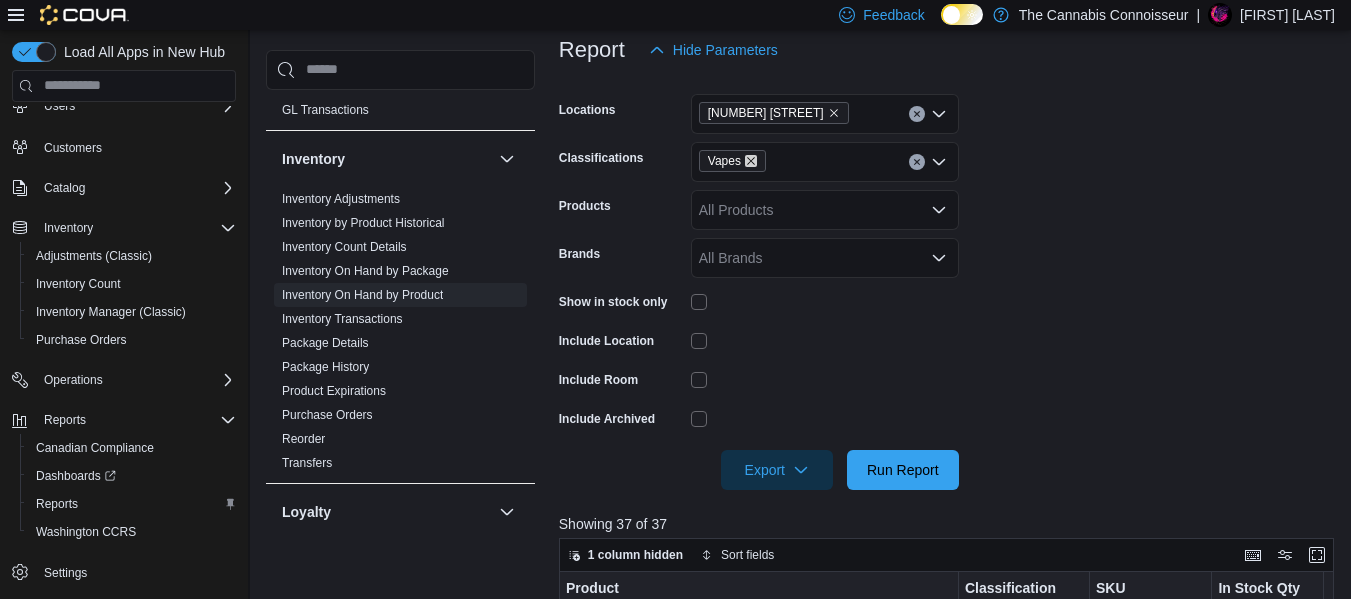 click 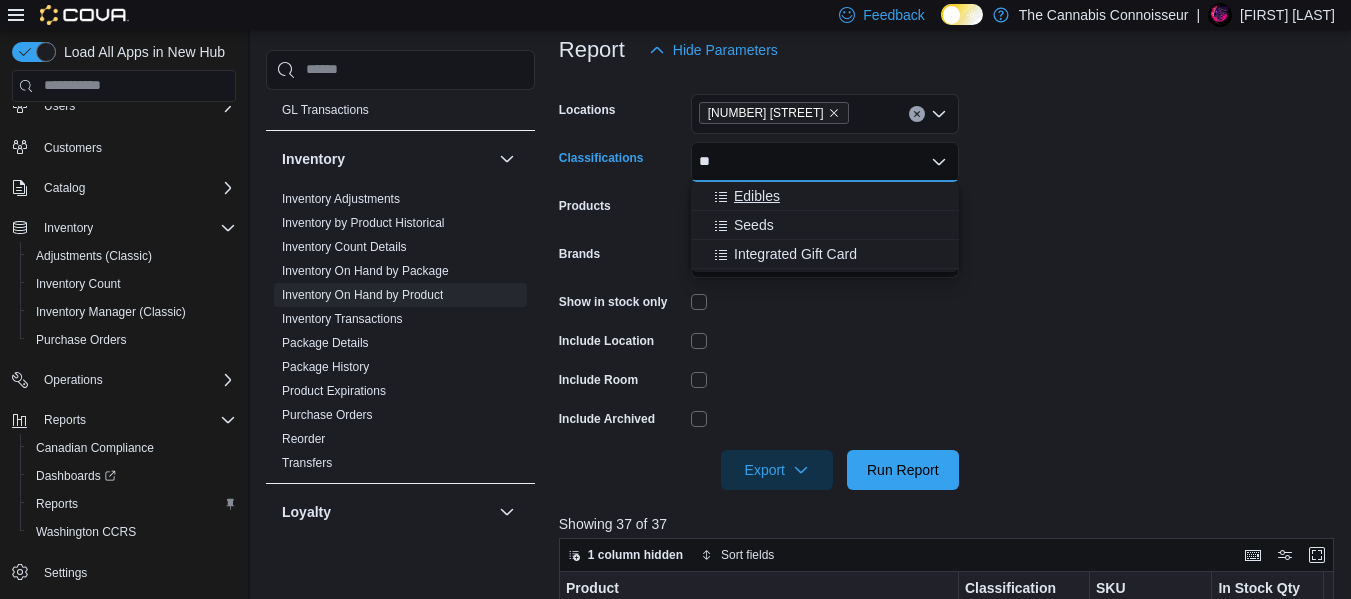 type on "**" 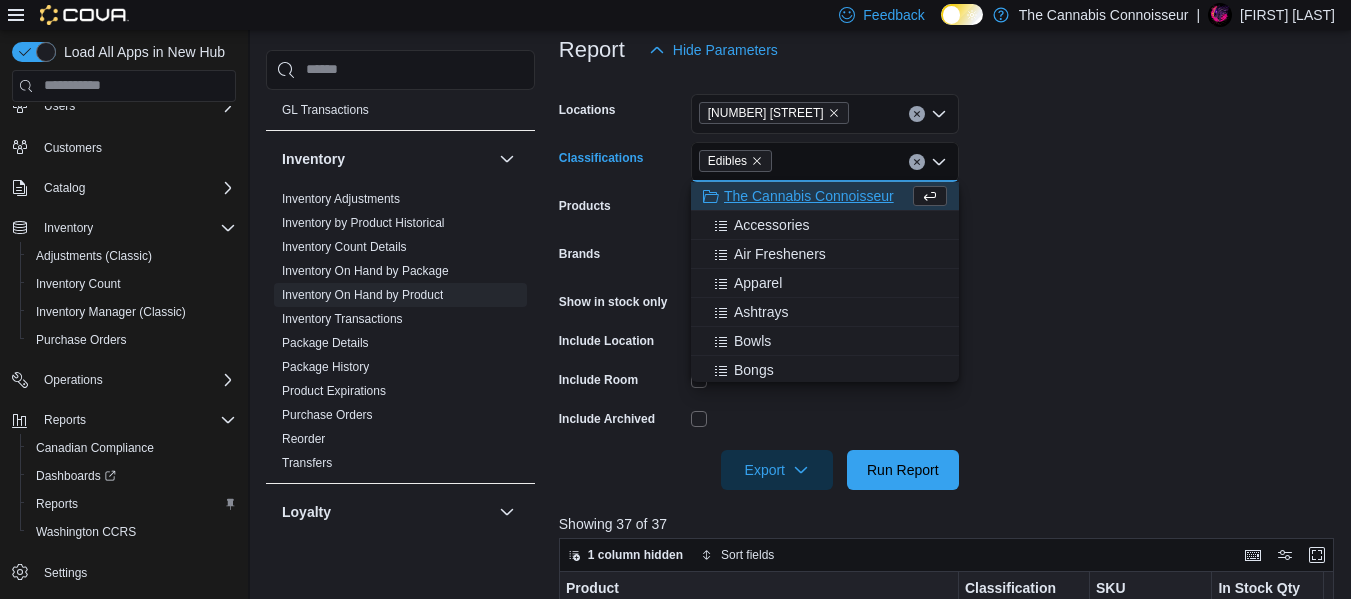 click on "Locations 2-1874 Scugog Street Classifications Edibles Combo box. Selected. Edibles. Press Backspace to delete Edibles. Combo box input. All Classifications. Type some text or, to display a list of choices, press Down Arrow. To exit the list of choices, press Escape. Products All Products Brands All Brands Show in stock only Include Location Include Room Include Archived Export  Run Report" at bounding box center [950, 280] 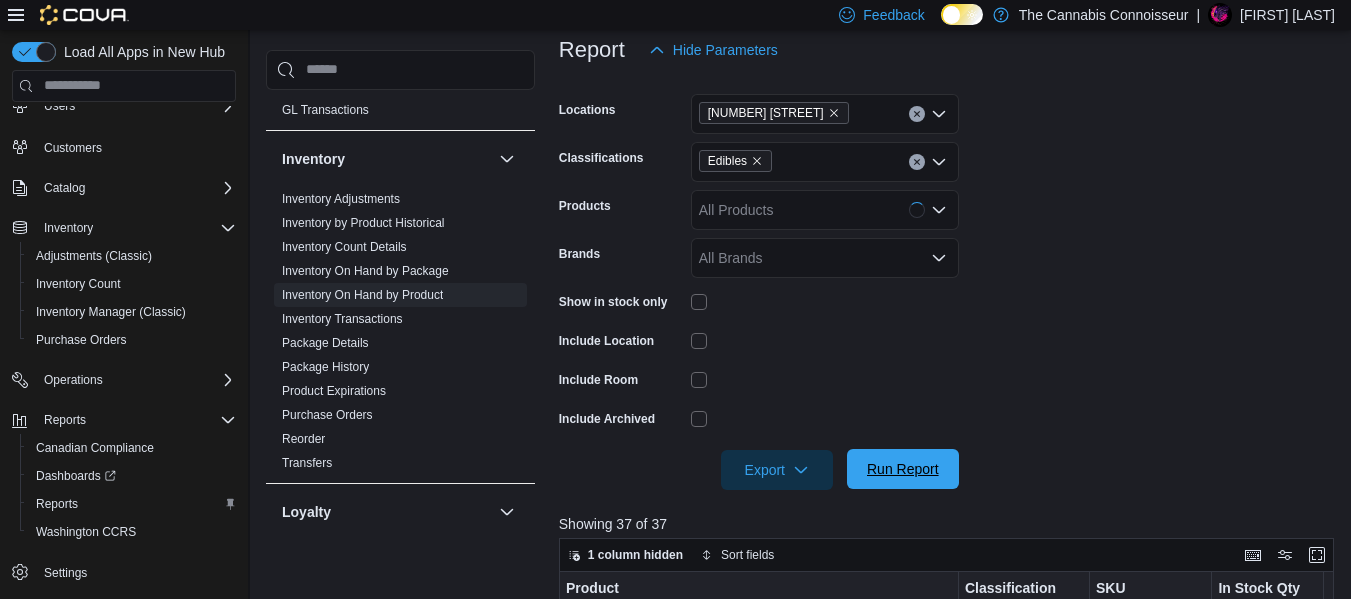 click on "Run Report" at bounding box center [903, 469] 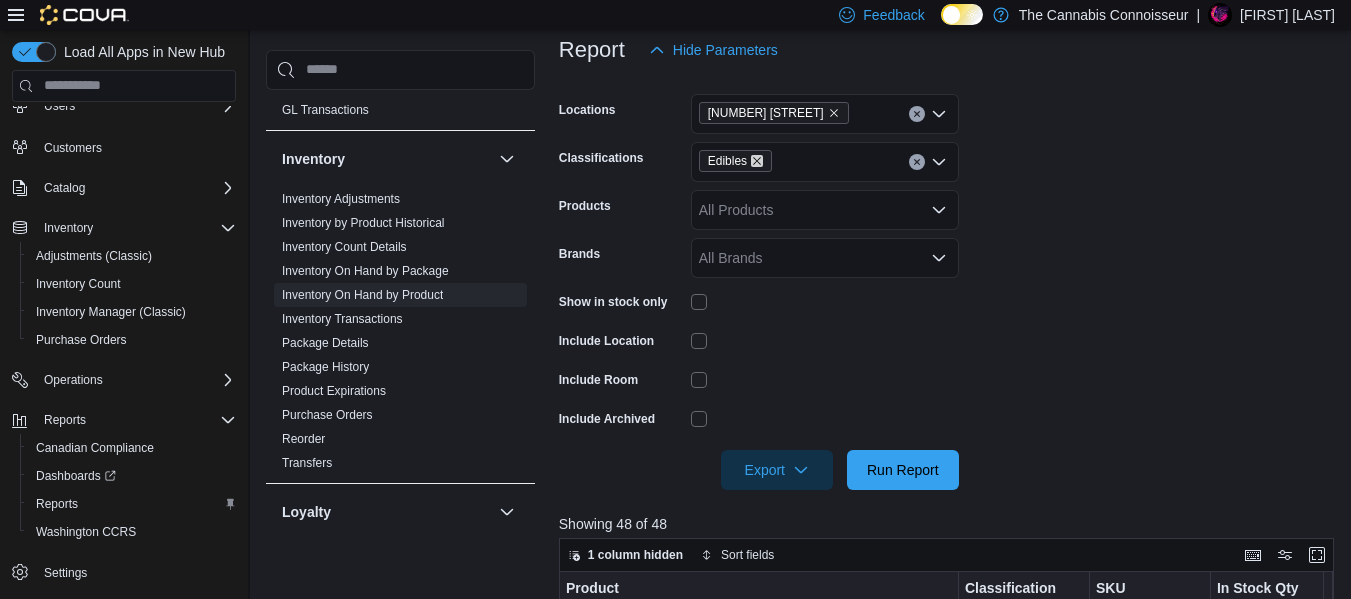 click 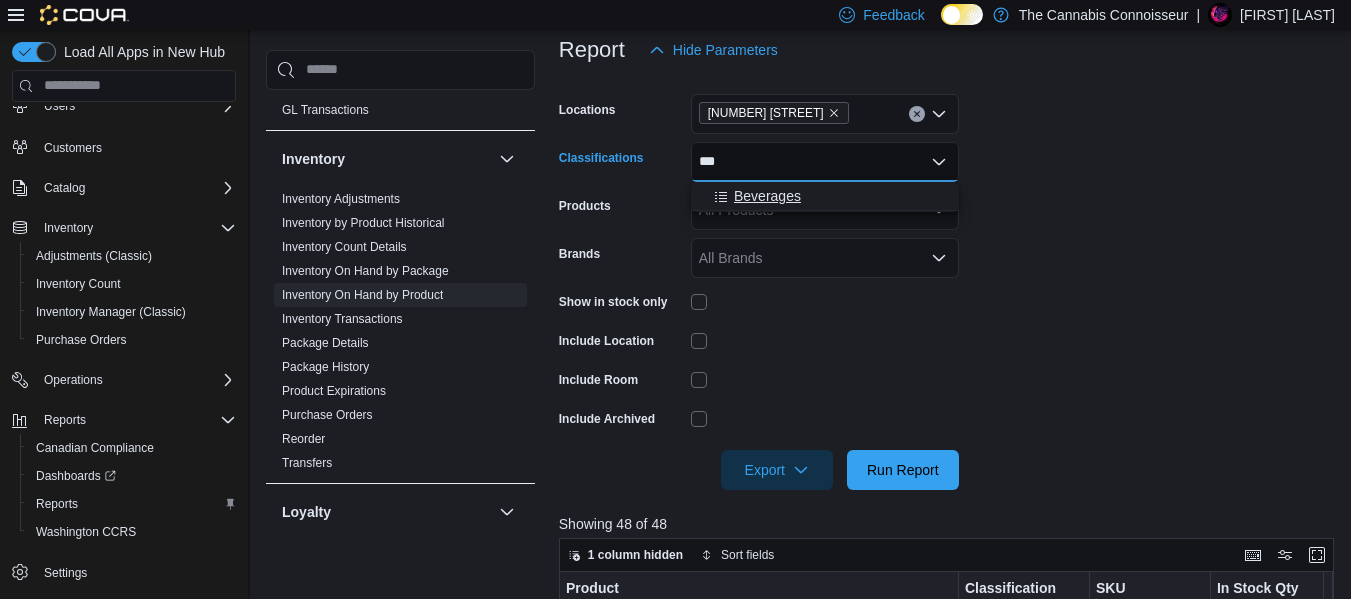 type on "***" 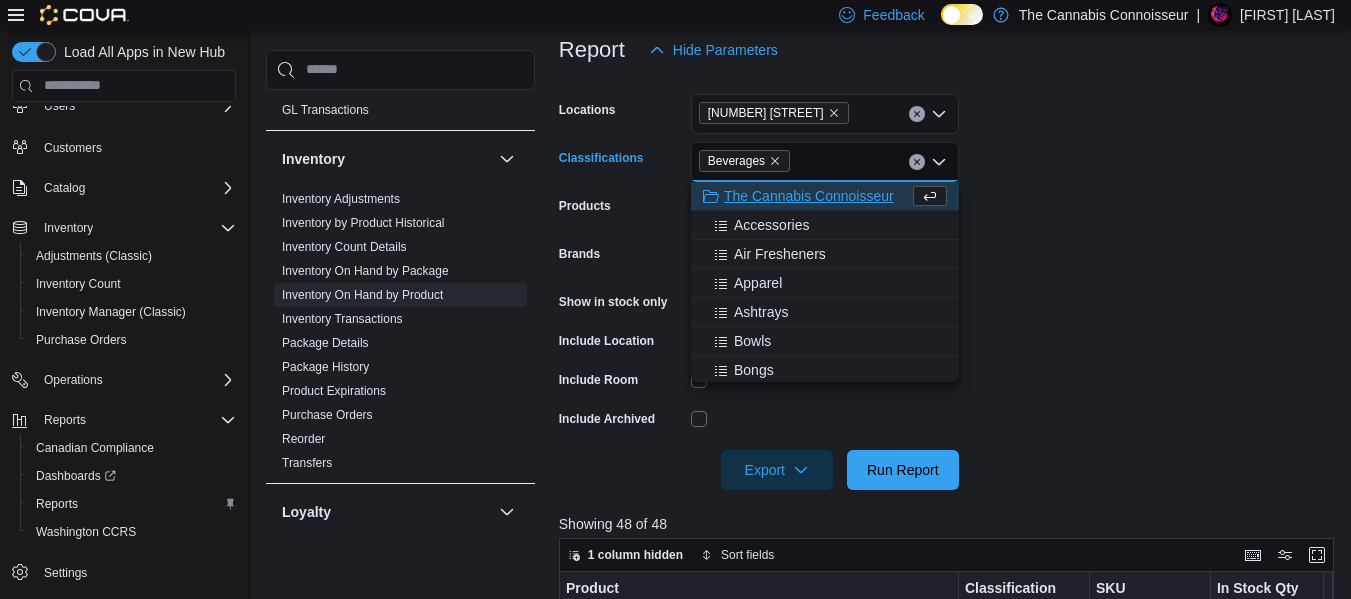 click on "Locations 2-1874 Scugog Street Classifications Beverages Combo box. Selected. Beverages. Press Backspace to delete Beverages. Combo box input. All Classifications. Type some text or, to display a list of choices, press Down Arrow. To exit the list of choices, press Escape. Products All Products Brands All Brands Show in stock only Include Location Include Room Include Archived Export  Run Report" at bounding box center (950, 280) 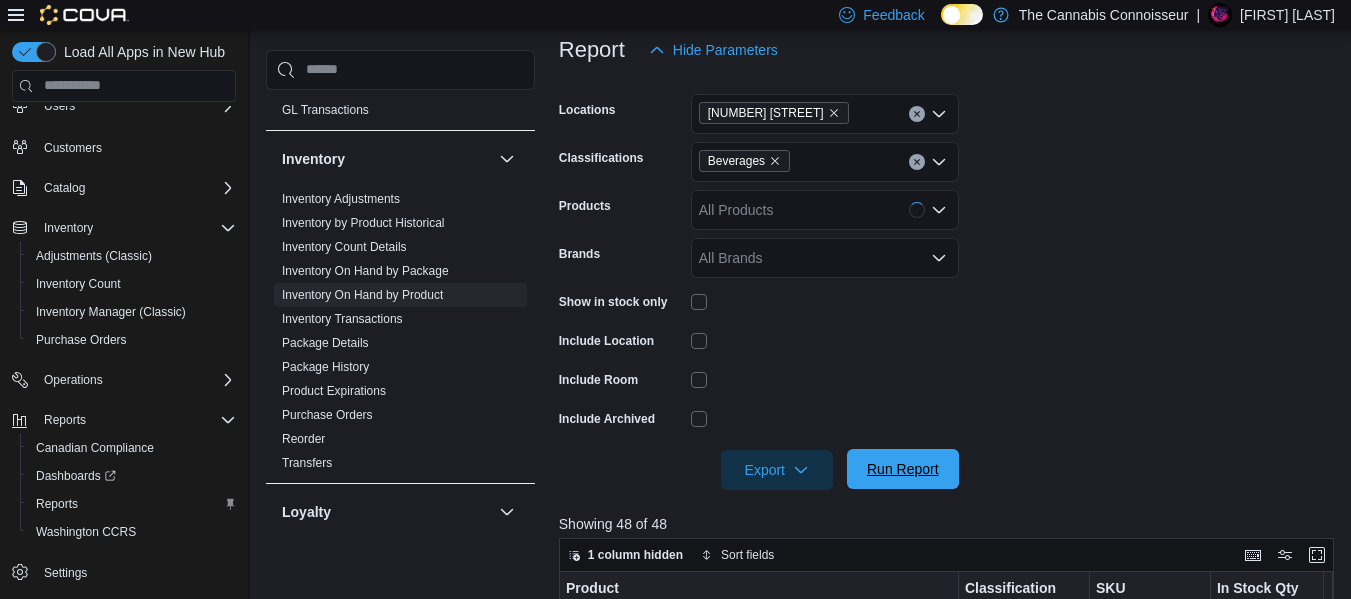 click on "Run Report" at bounding box center (903, 469) 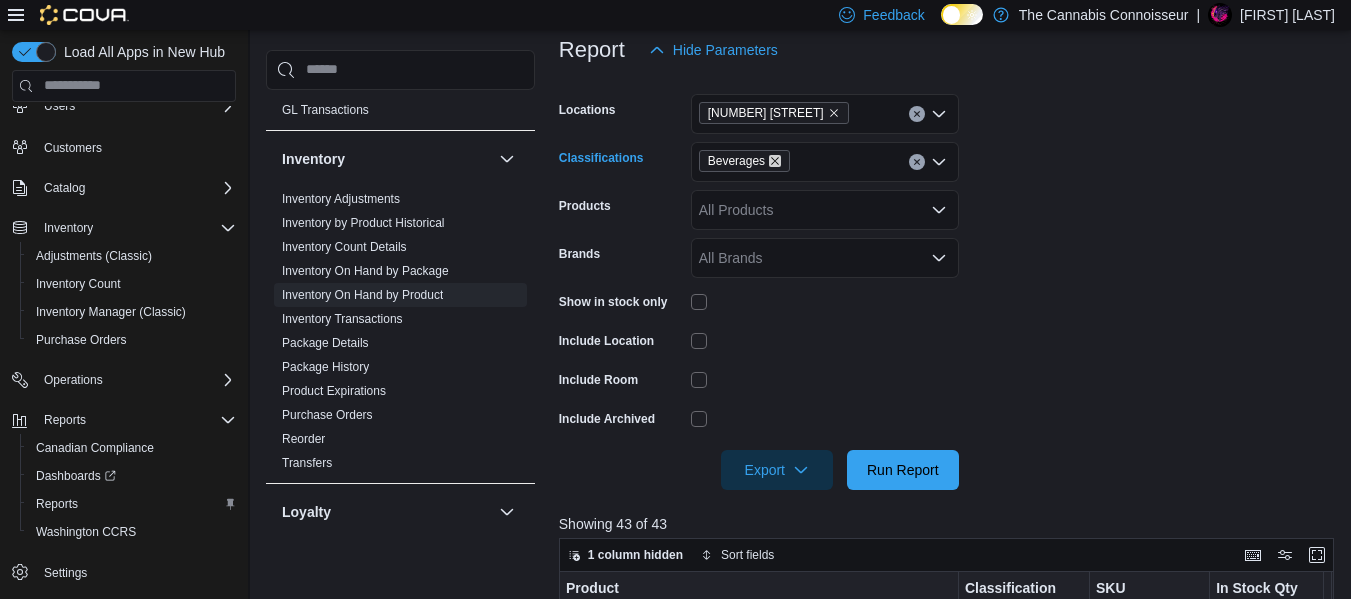click 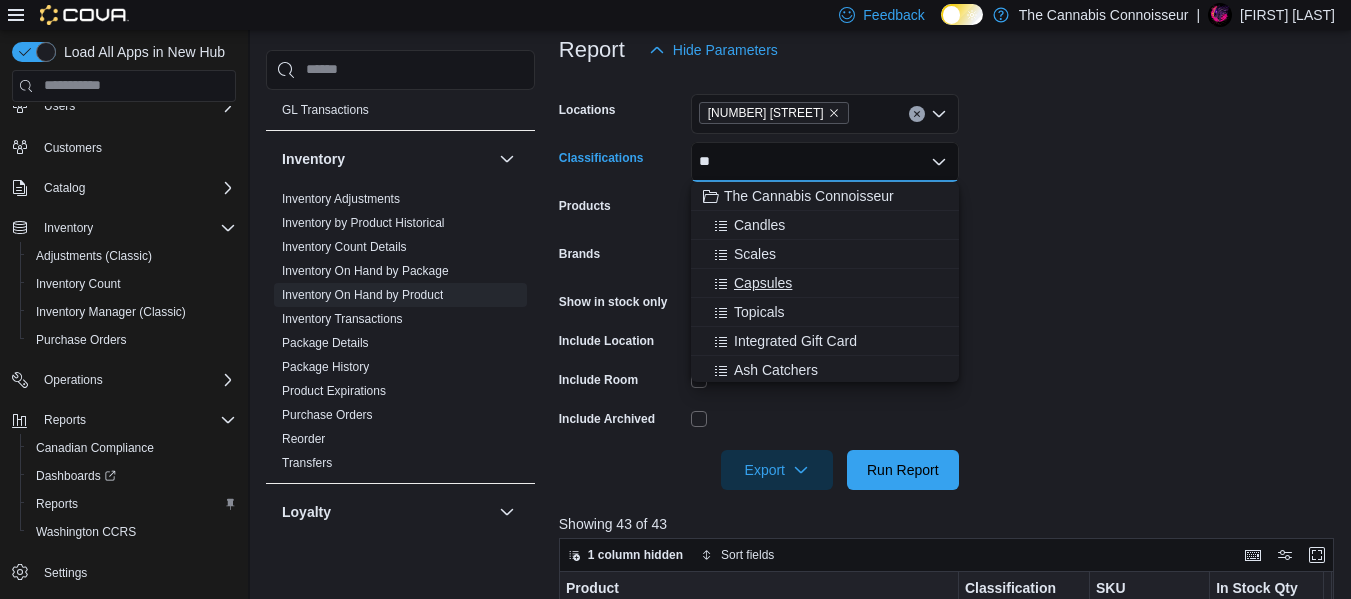 type on "**" 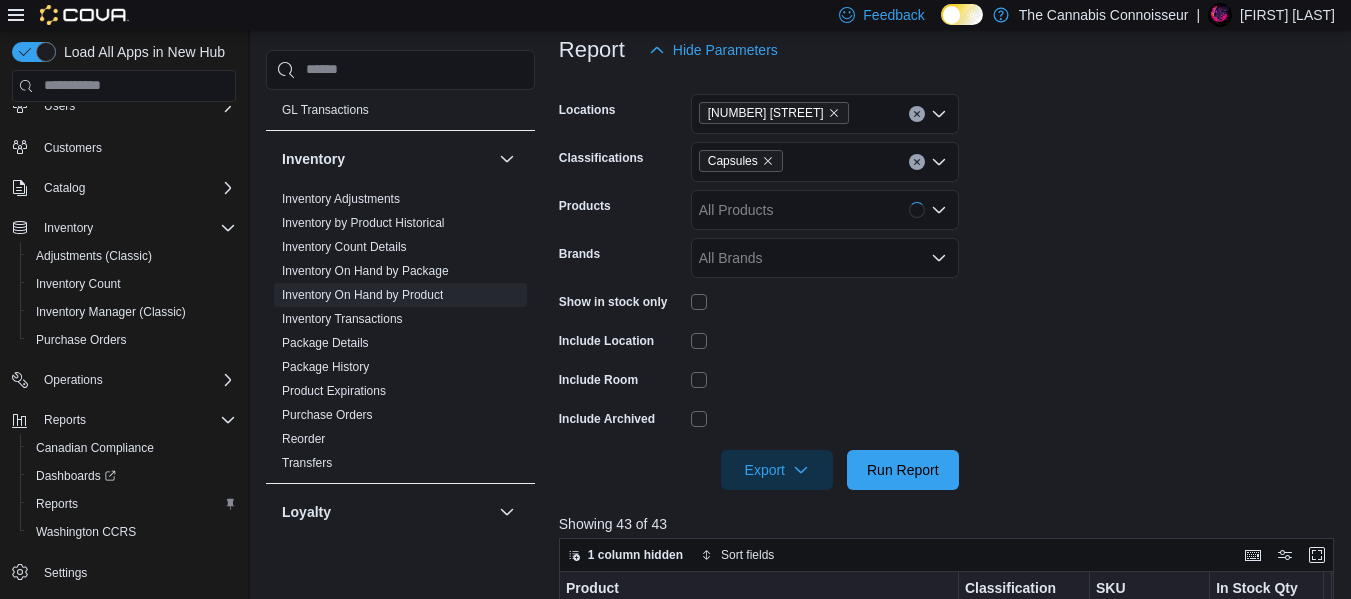 drag, startPoint x: 1063, startPoint y: 308, endPoint x: 988, endPoint y: 389, distance: 110.39022 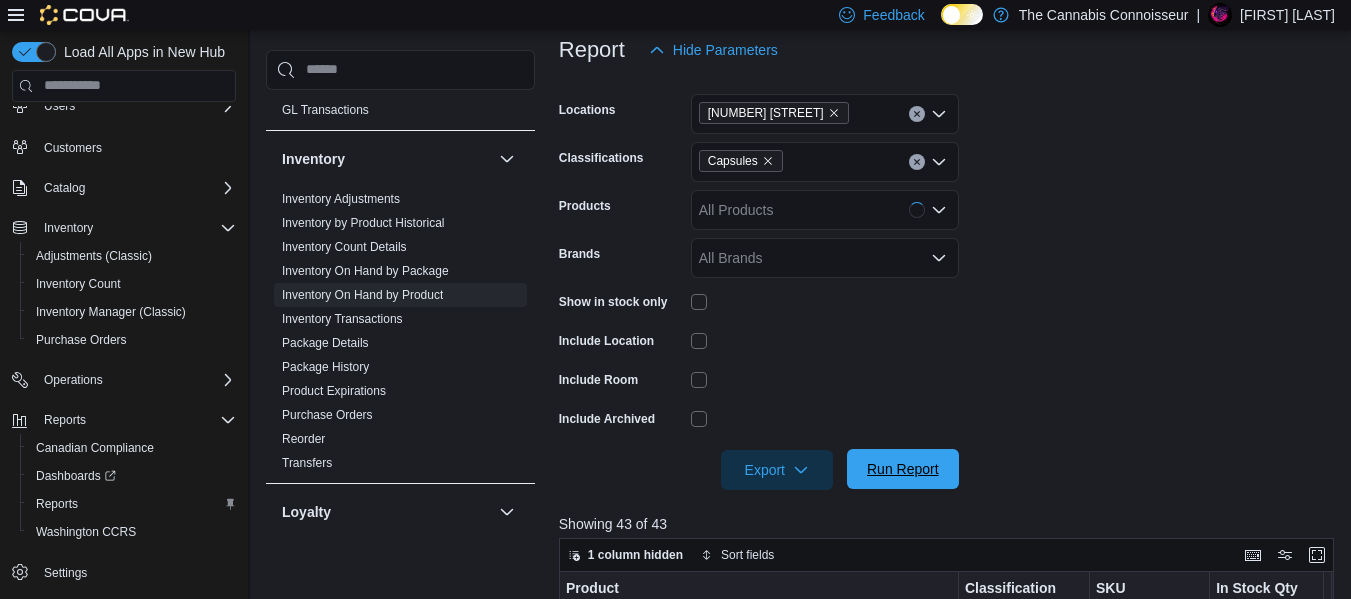 click on "Run Report" at bounding box center [903, 469] 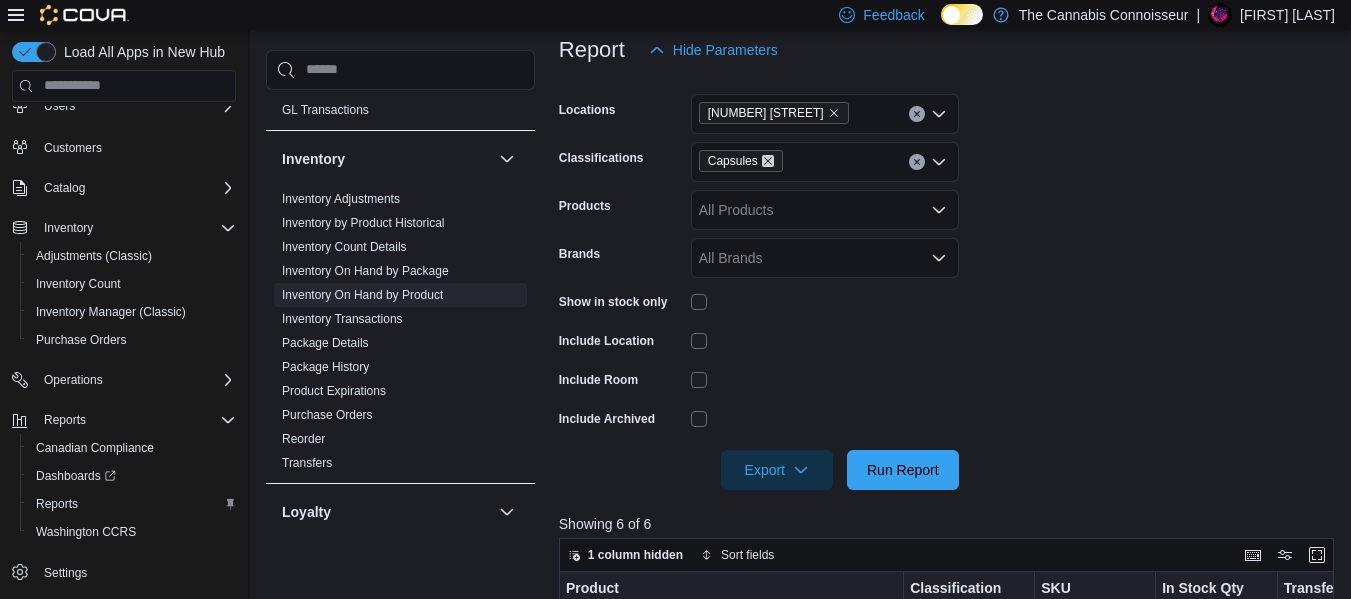 click 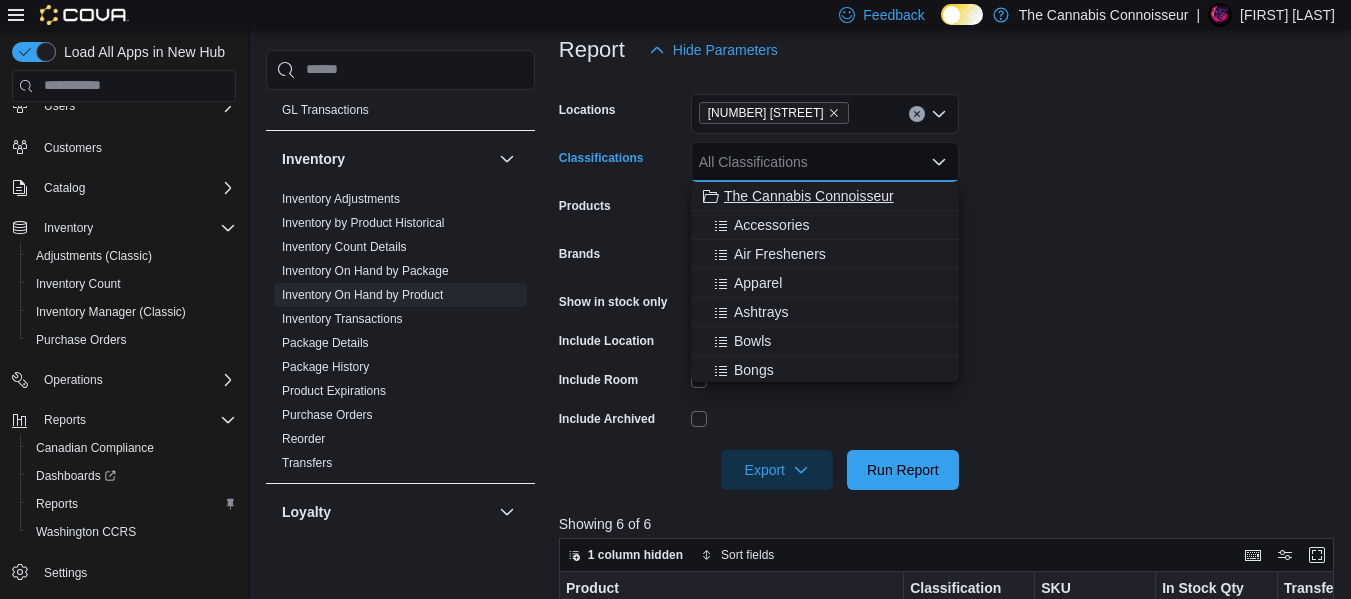 type on "*" 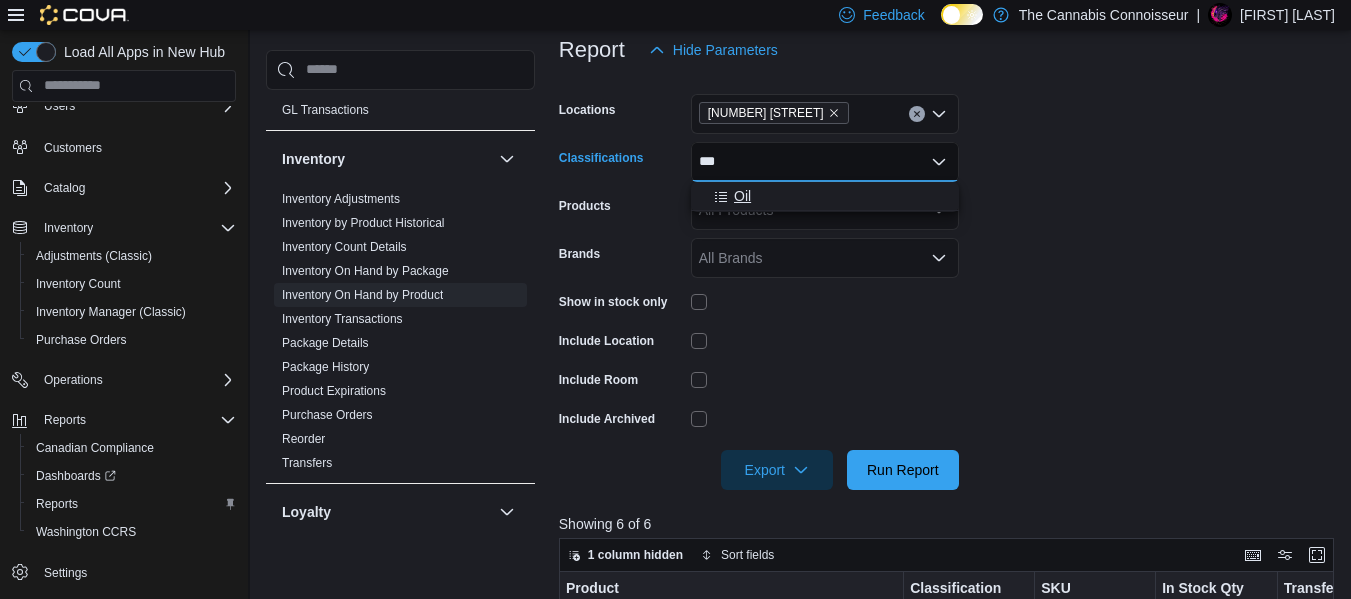 type on "***" 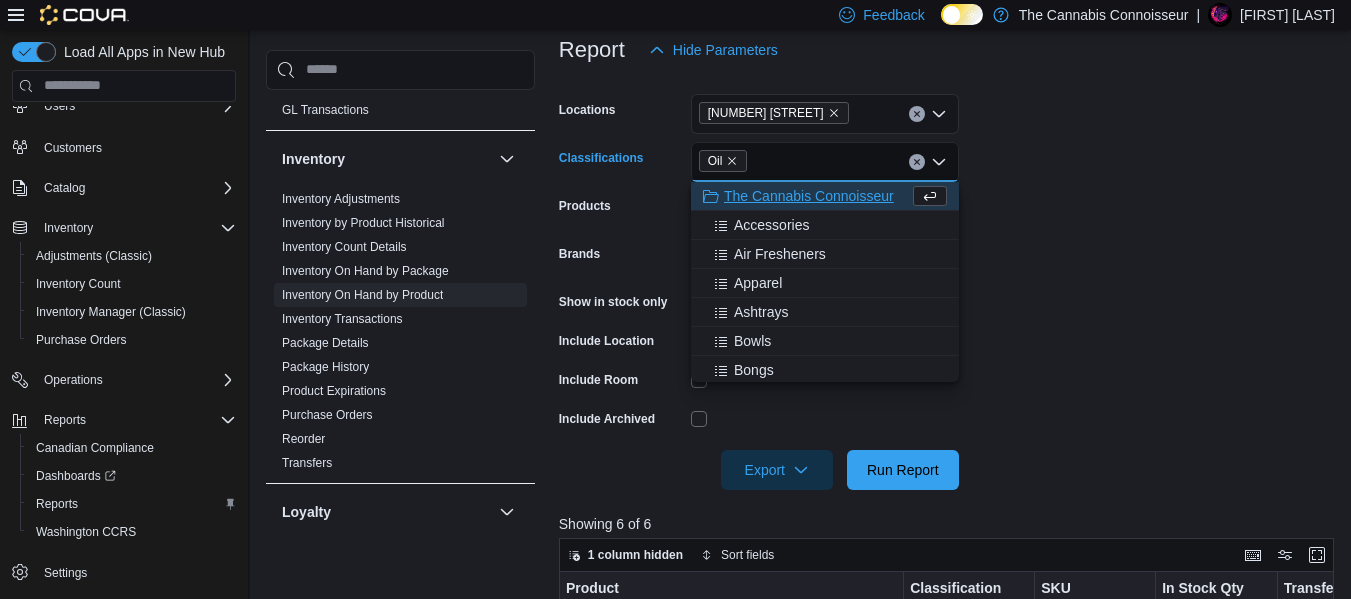 click on "Locations 2-1874 Scugog Street Classifications Oil Combo box. Selected. Oil. Press Backspace to delete Oil. Combo box input. All Classifications. Type some text or, to display a list of choices, press Down Arrow. To exit the list of choices, press Escape. Products All Products Brands All Brands Show in stock only Include Location Include Room Include Archived Export  Run Report" at bounding box center [950, 280] 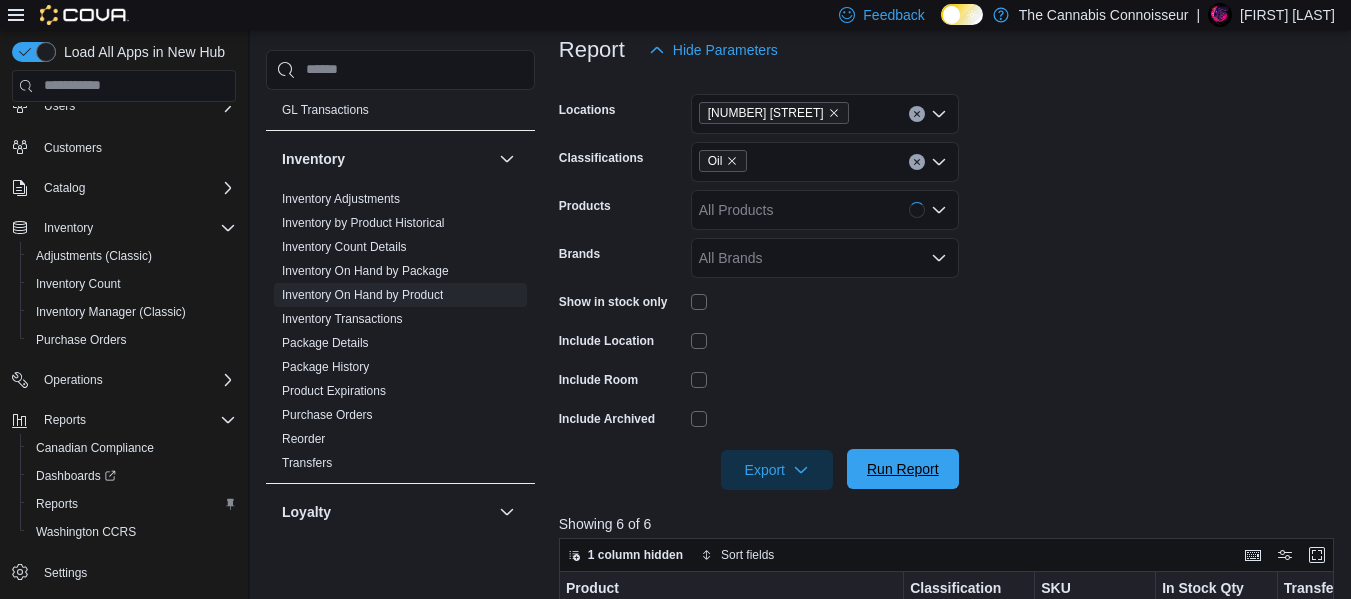 drag, startPoint x: 897, startPoint y: 473, endPoint x: 889, endPoint y: 465, distance: 11.313708 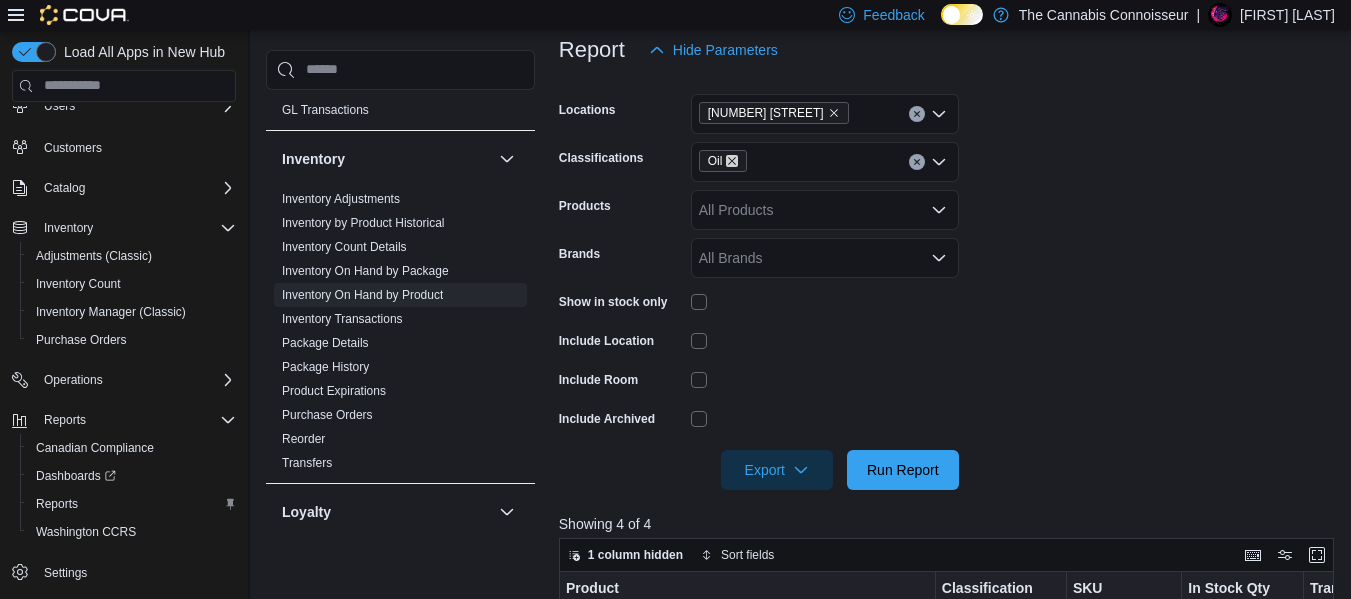 click 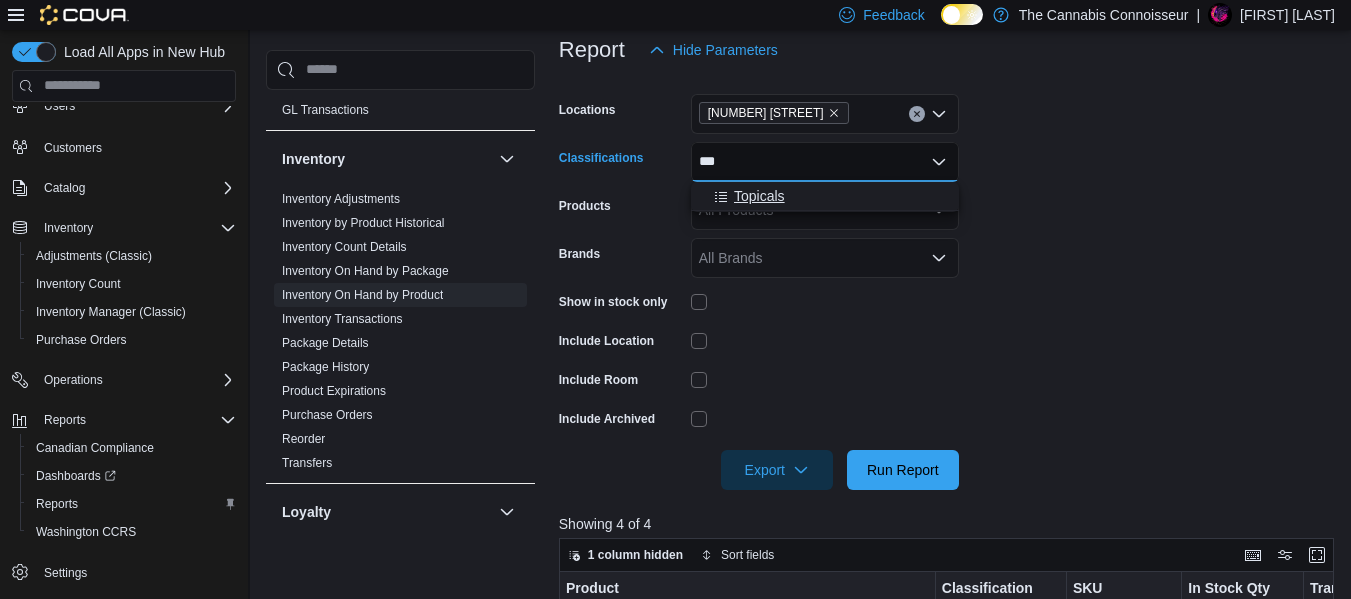 type on "***" 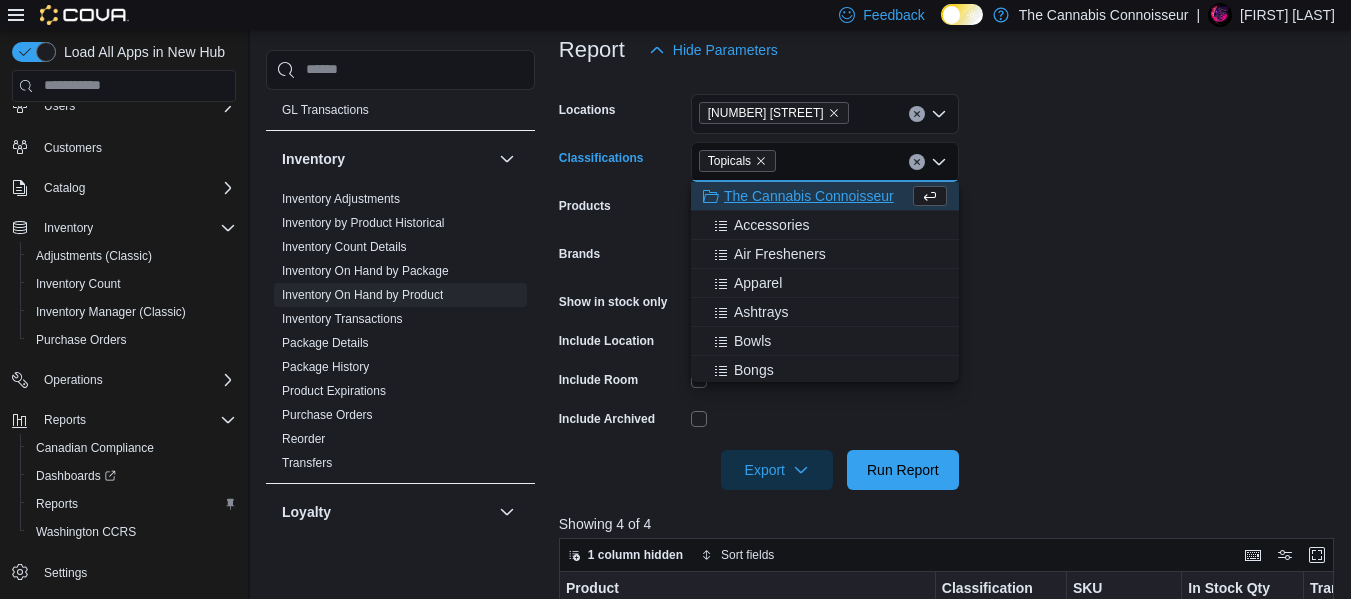 drag, startPoint x: 1093, startPoint y: 290, endPoint x: 1032, endPoint y: 390, distance: 117.13667 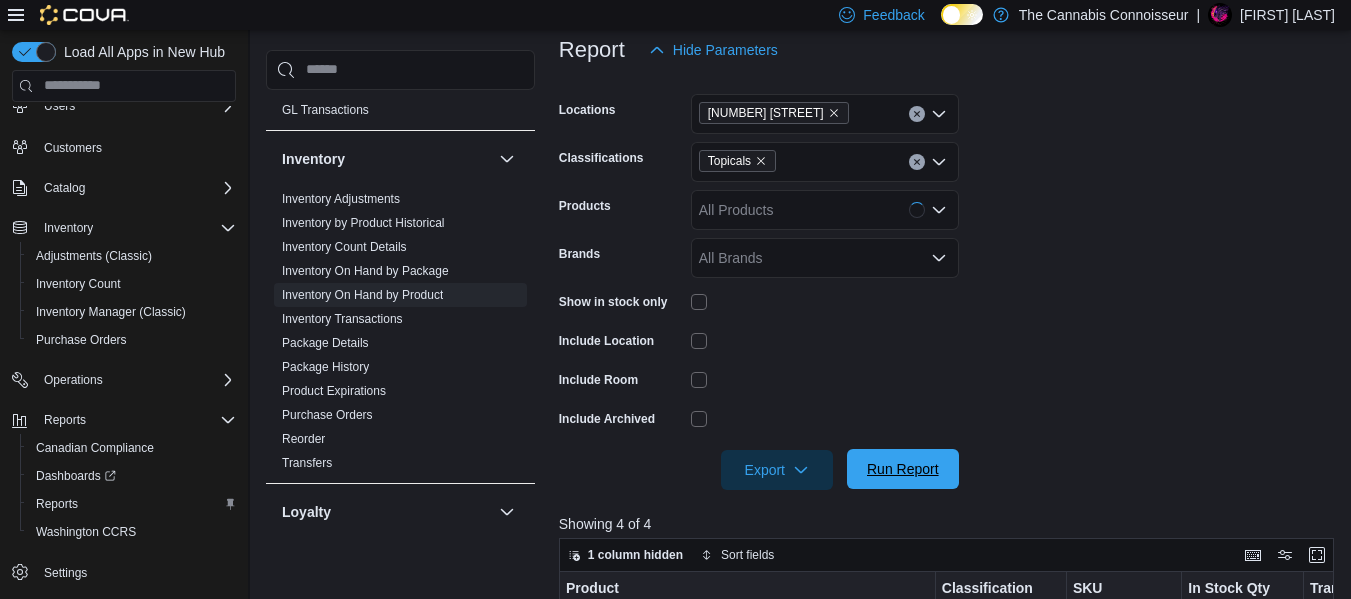 click on "Run Report" at bounding box center [903, 469] 